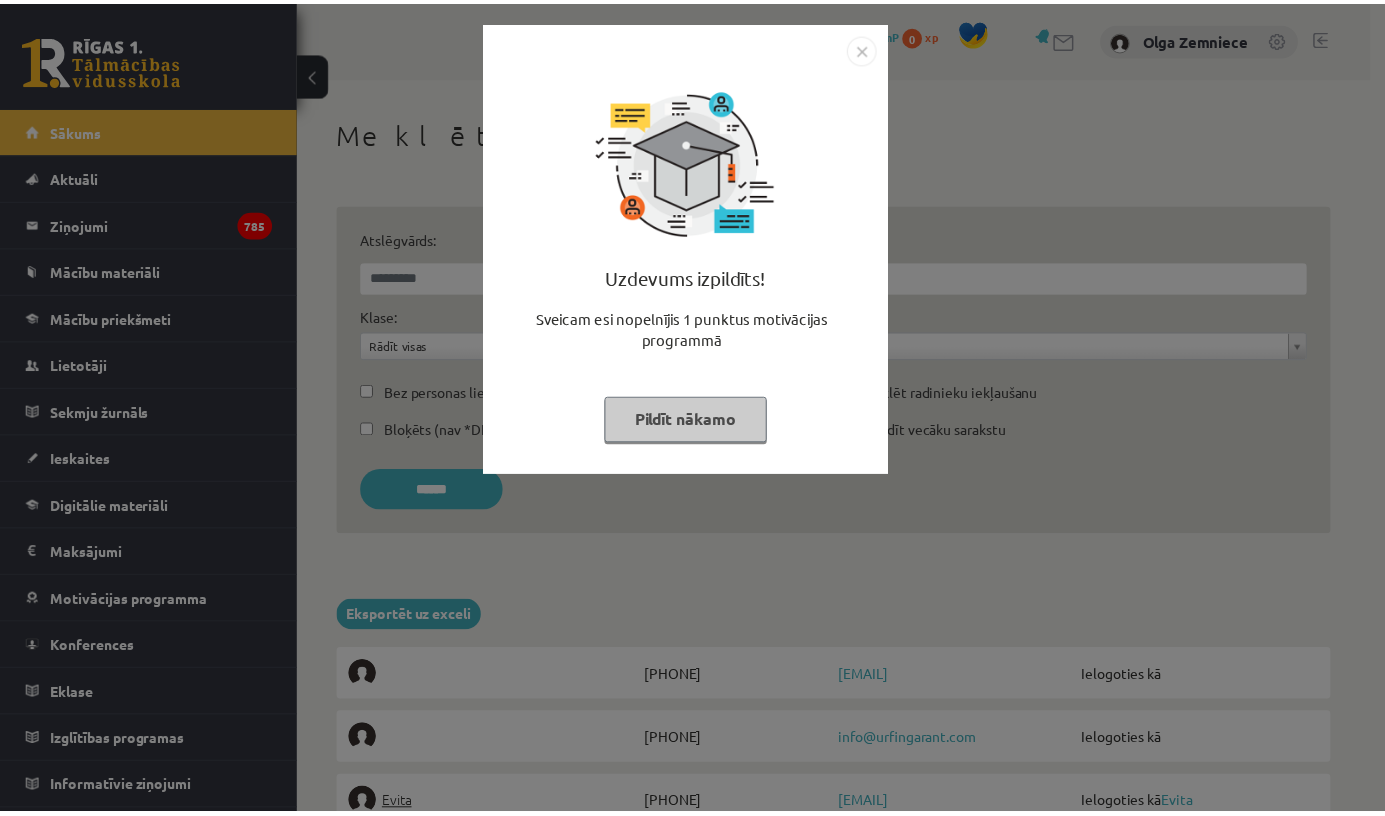 scroll, scrollTop: 0, scrollLeft: 0, axis: both 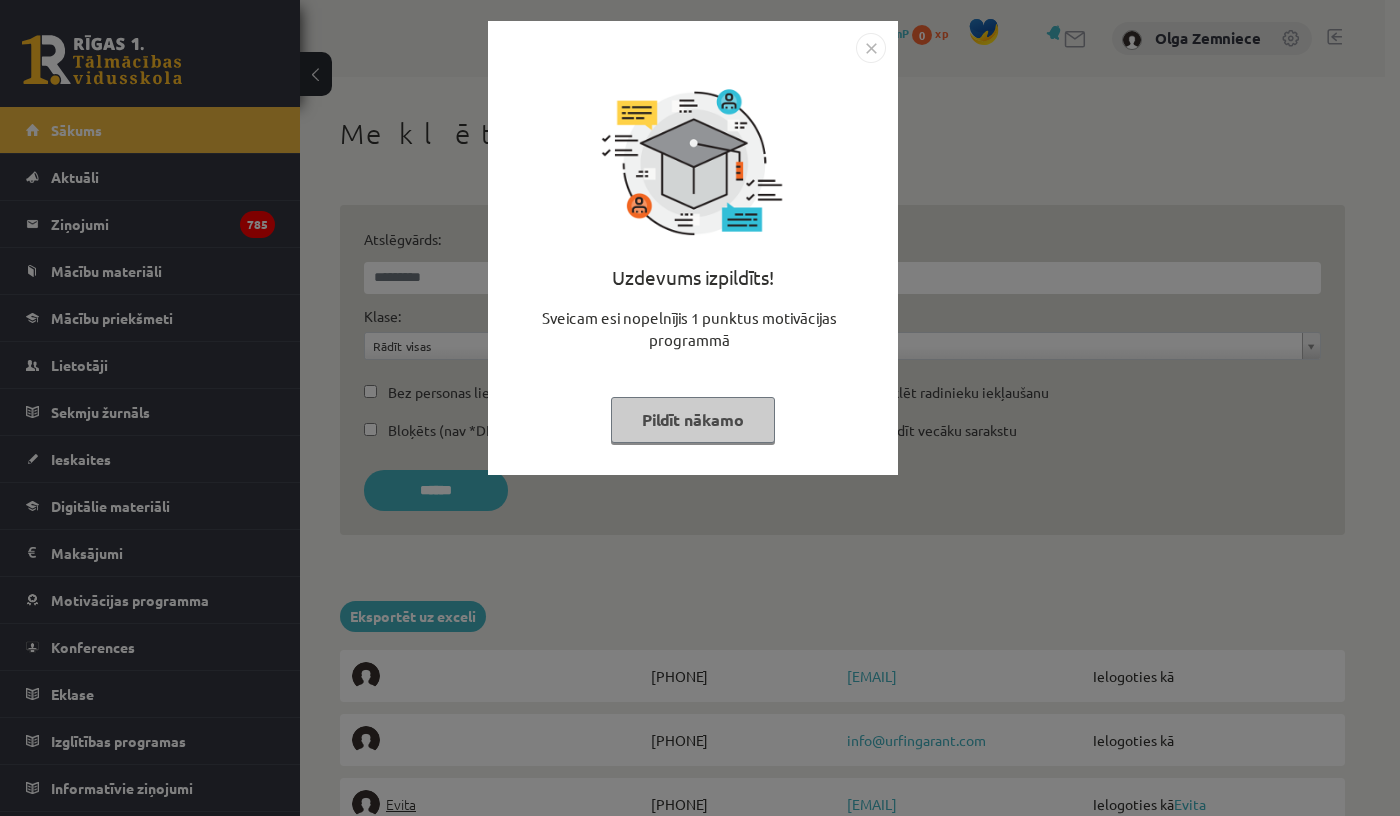 click on "Pildīt nākamo" at bounding box center [693, 420] 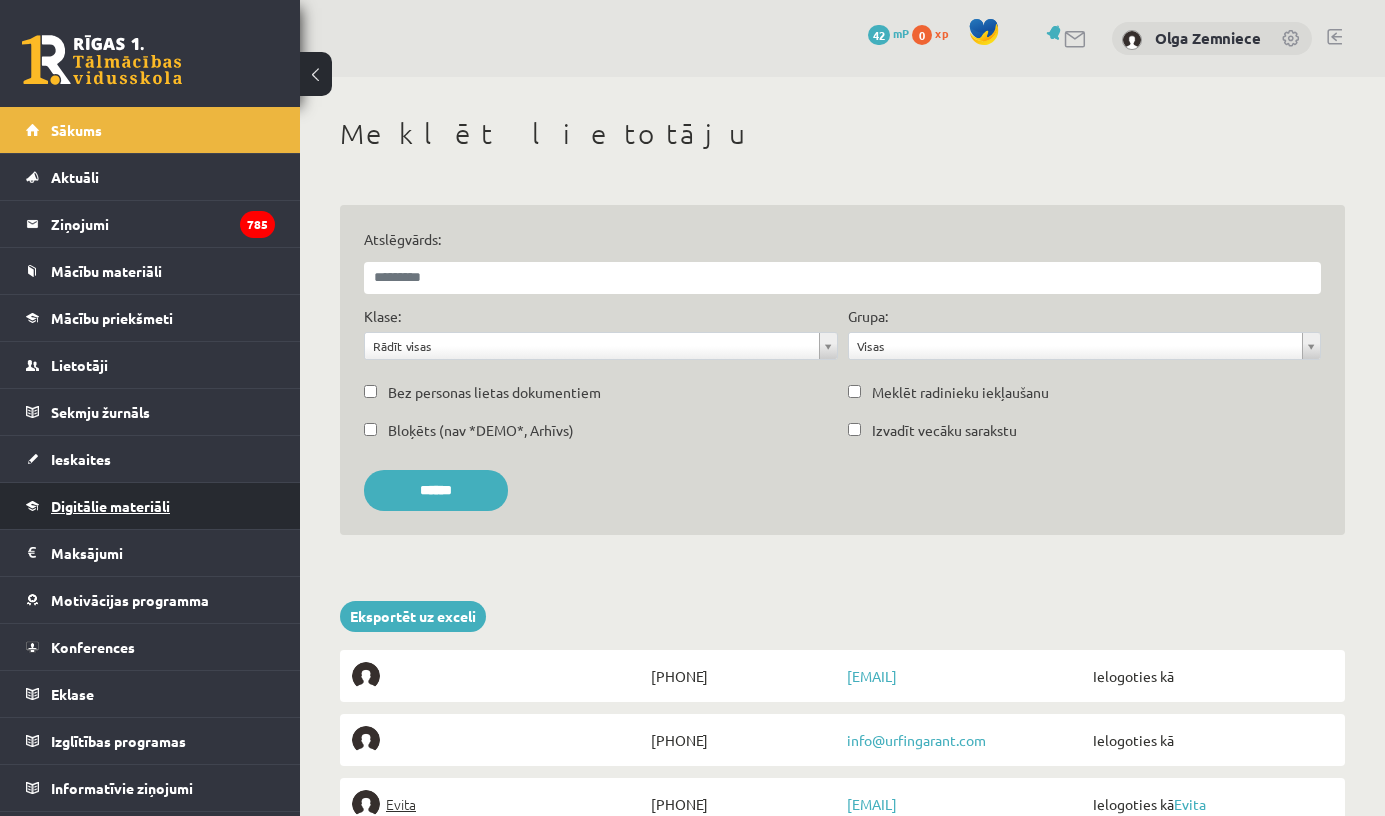 click on "Digitālie materiāli" at bounding box center [150, 506] 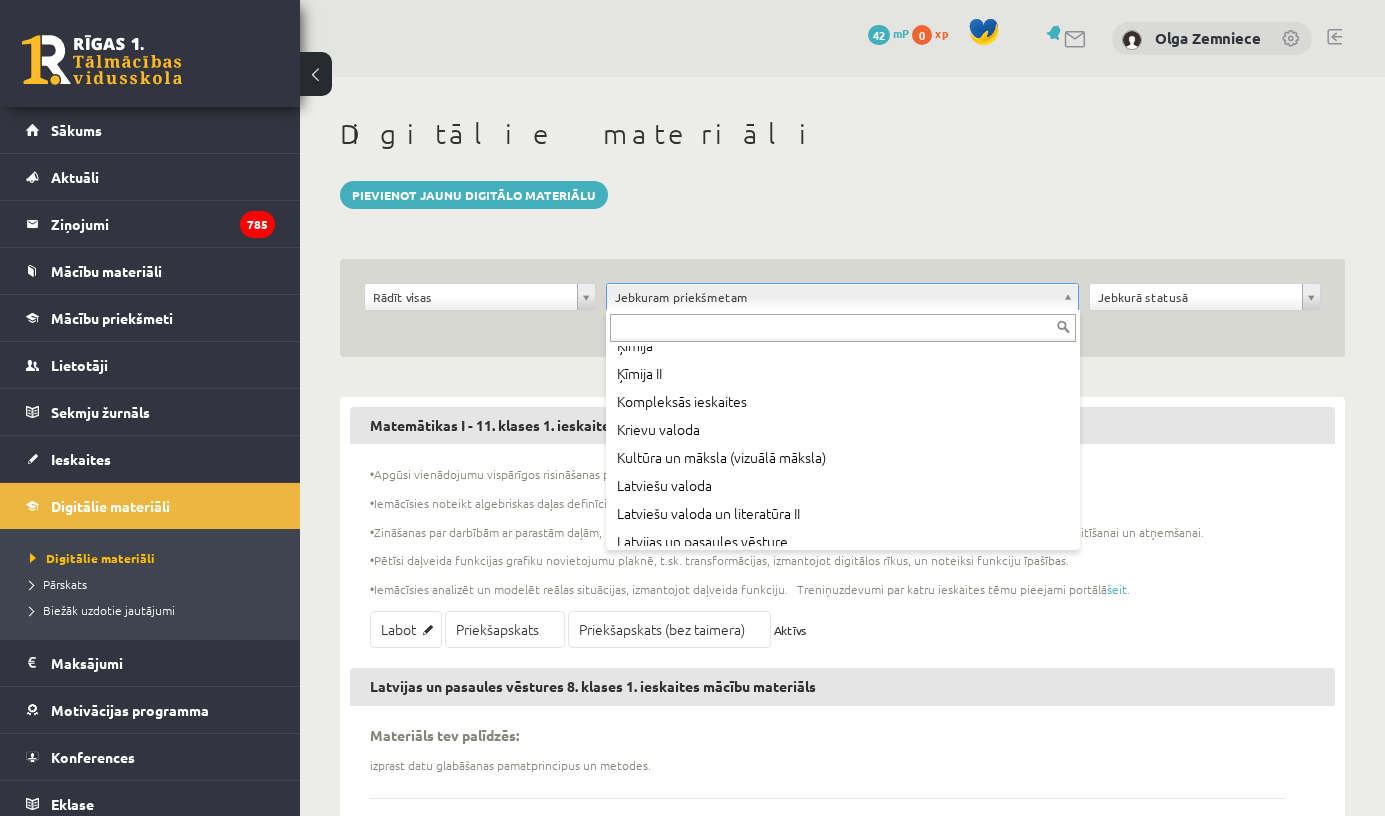 scroll, scrollTop: 448, scrollLeft: 0, axis: vertical 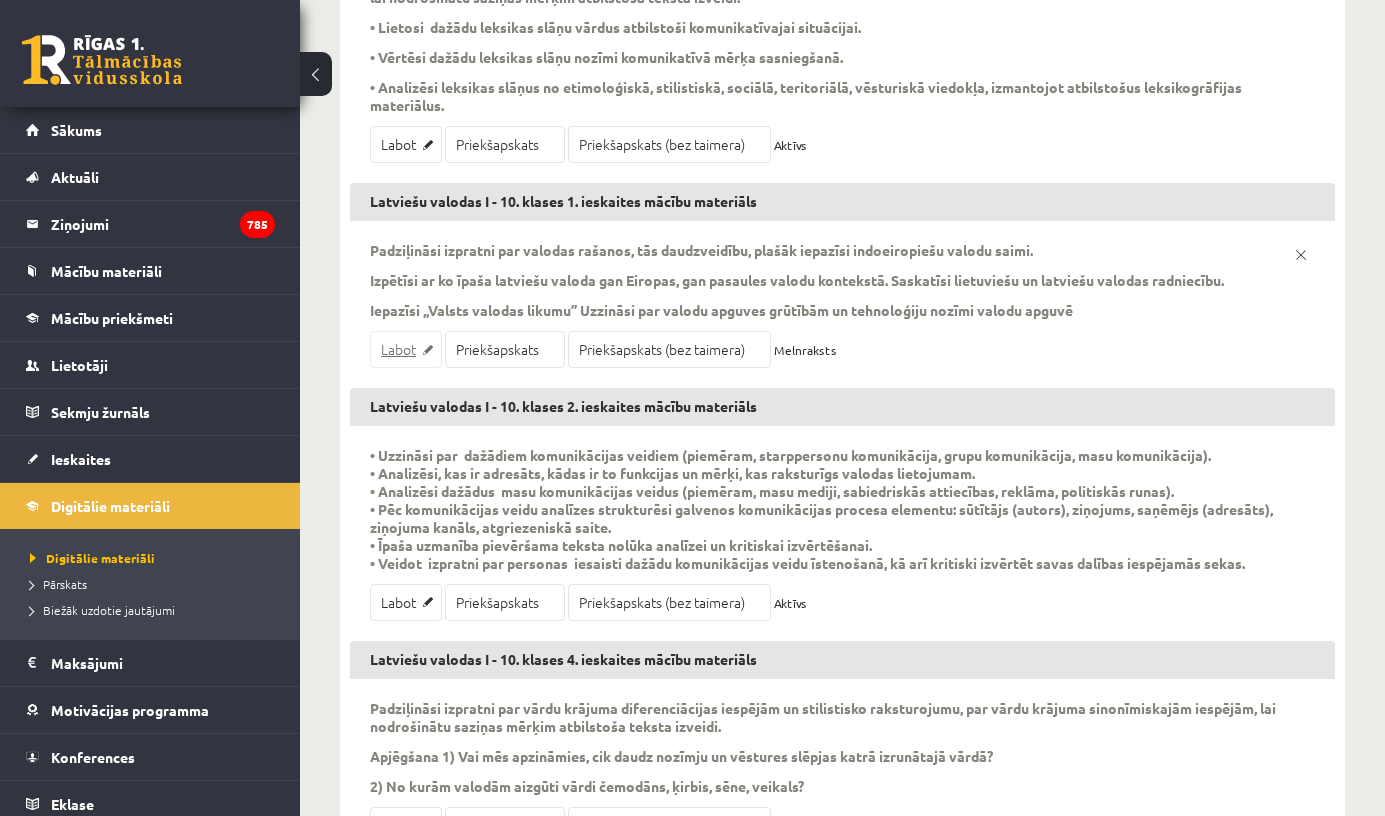 click on "Labot" at bounding box center (406, 349) 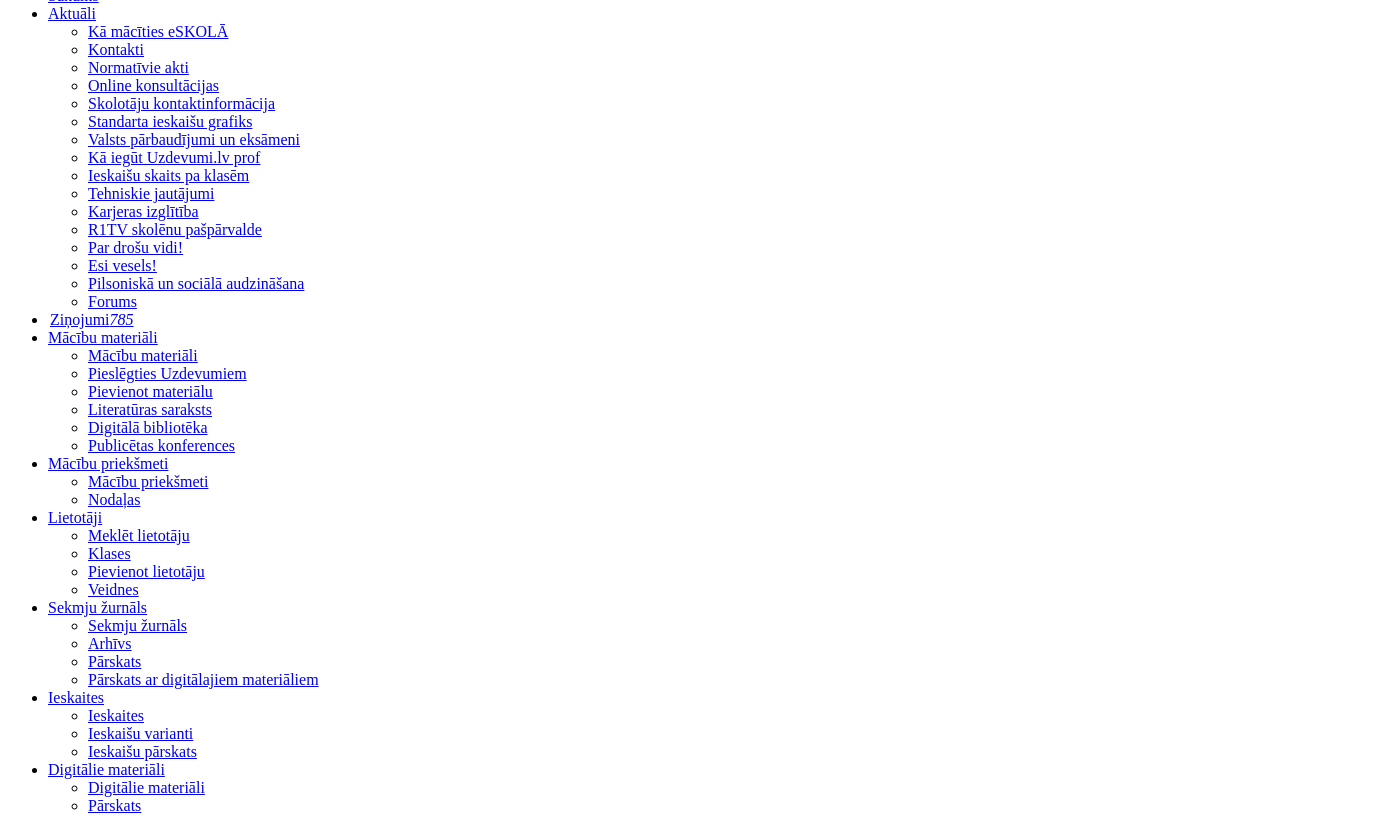 scroll, scrollTop: 436, scrollLeft: 0, axis: vertical 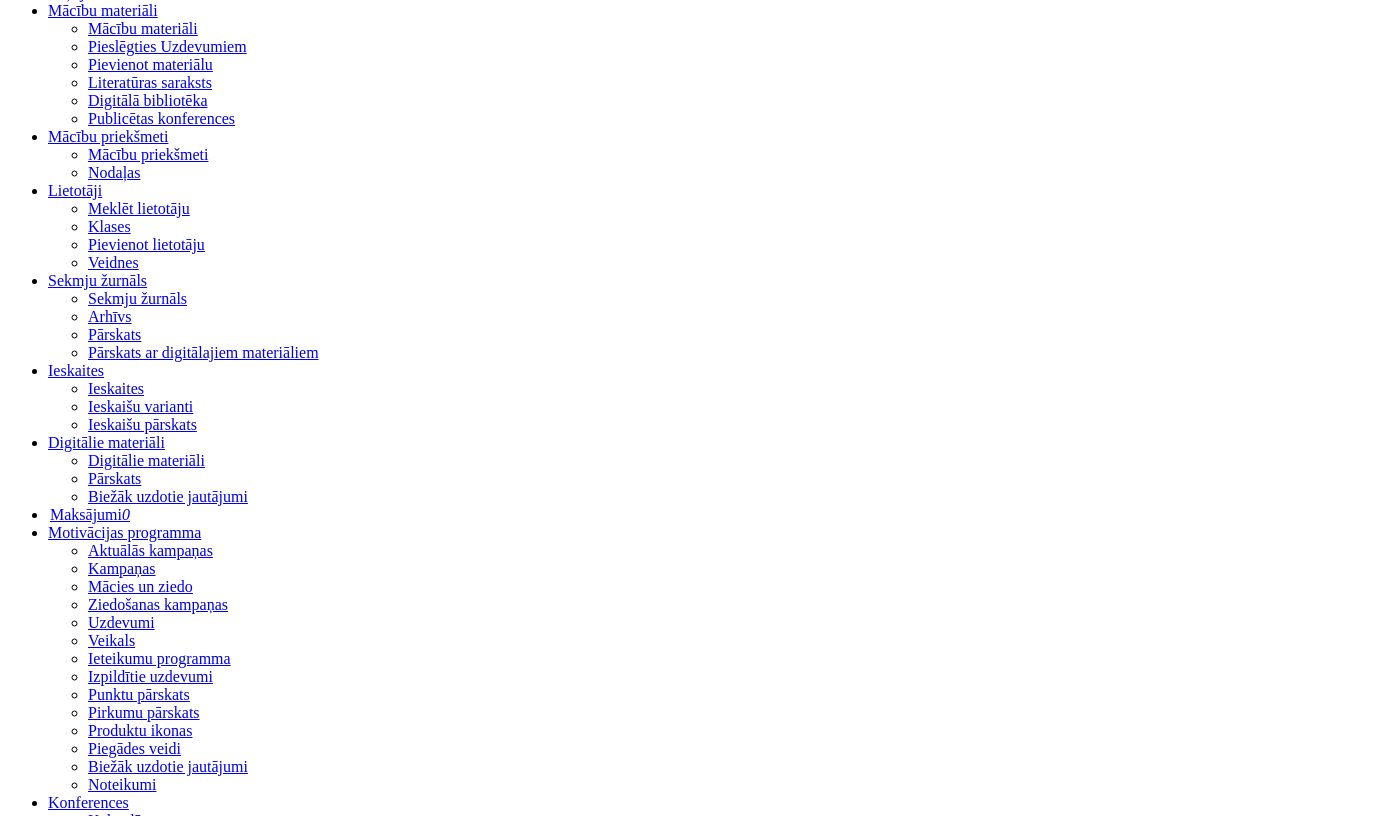 click on "6. tēma. Valodu apguves grūtības" at bounding box center [712, 4728] 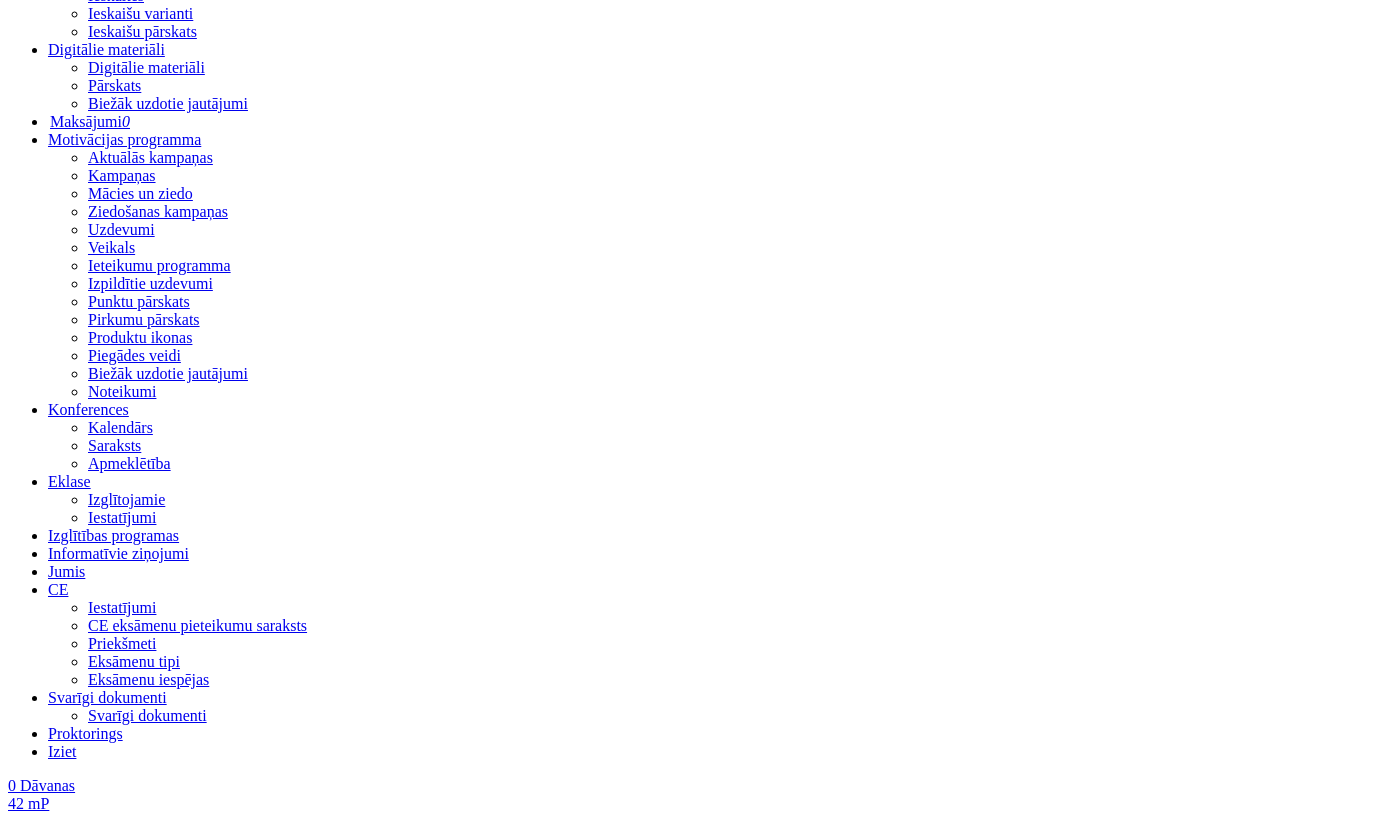 scroll, scrollTop: 595, scrollLeft: 0, axis: vertical 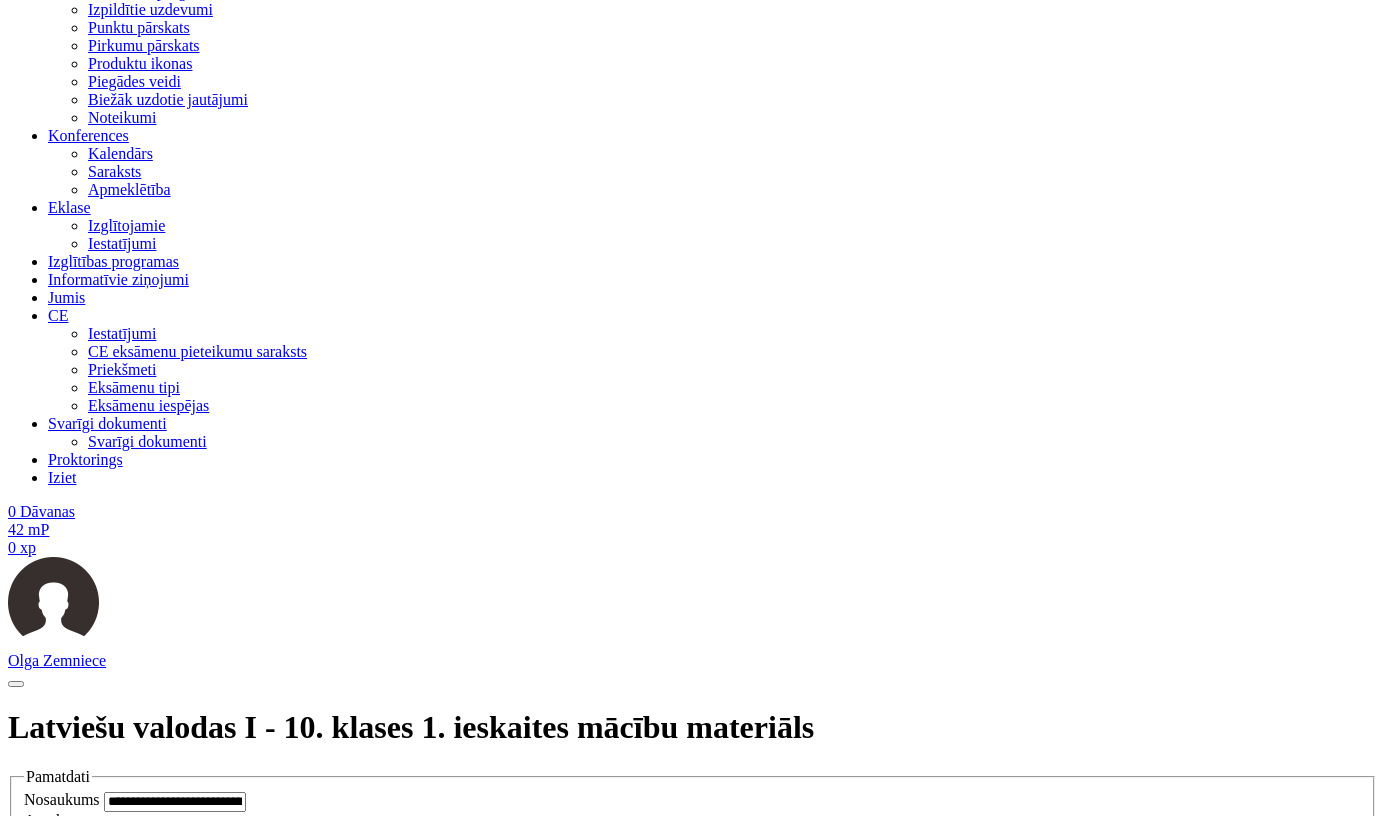 drag, startPoint x: 57, startPoint y: 11929, endPoint x: 716, endPoint y: 12172, distance: 702.3746 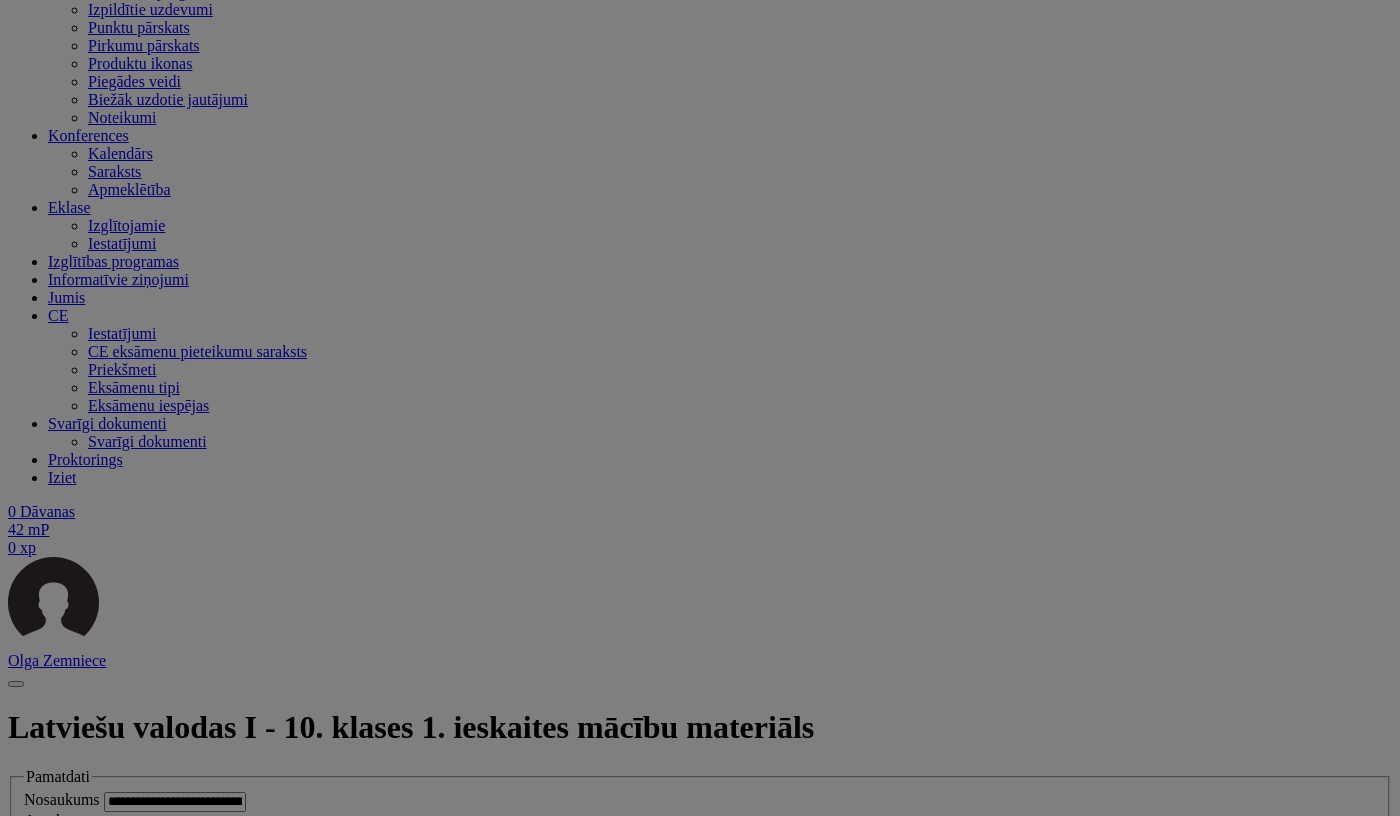 type on "**********" 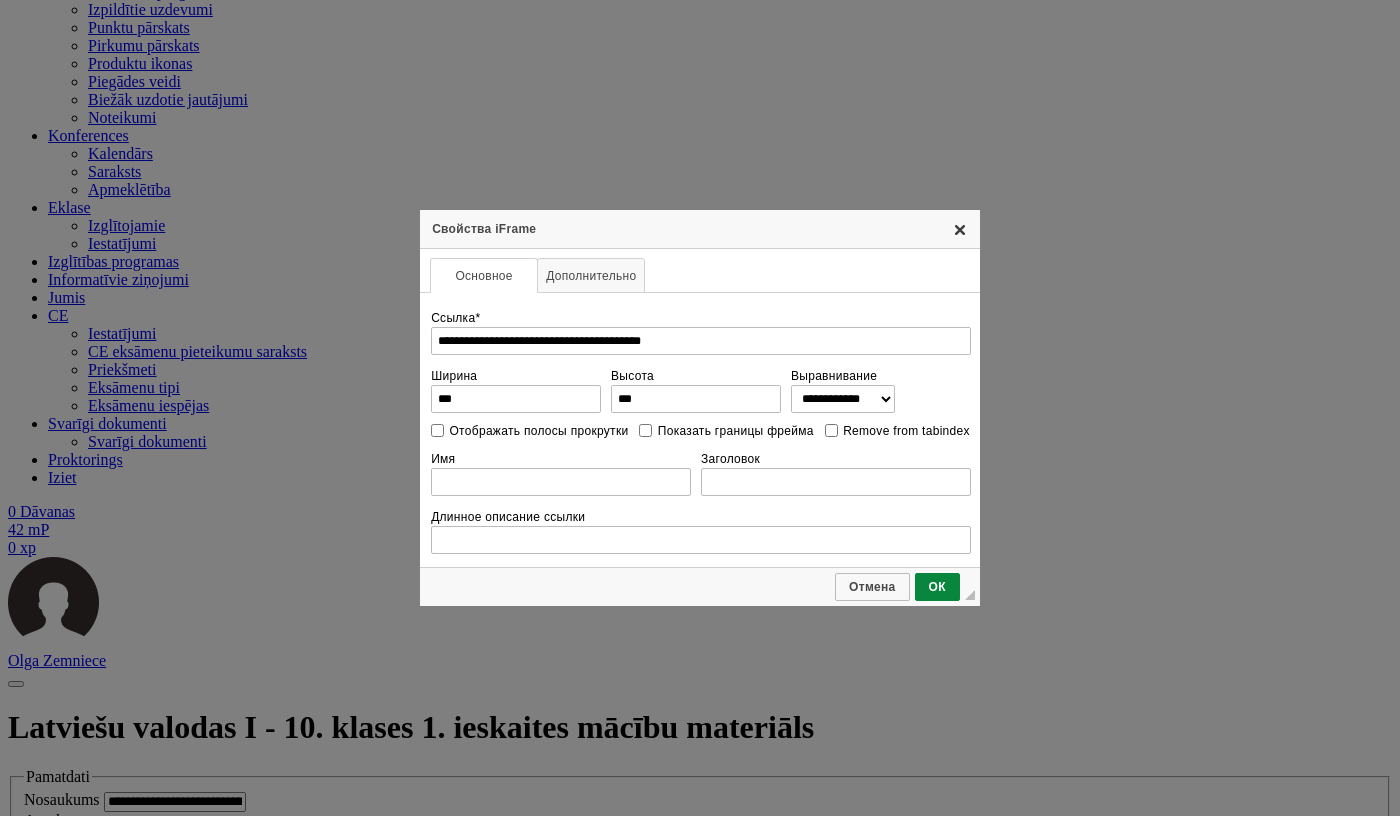 click on "X" at bounding box center [960, 229] 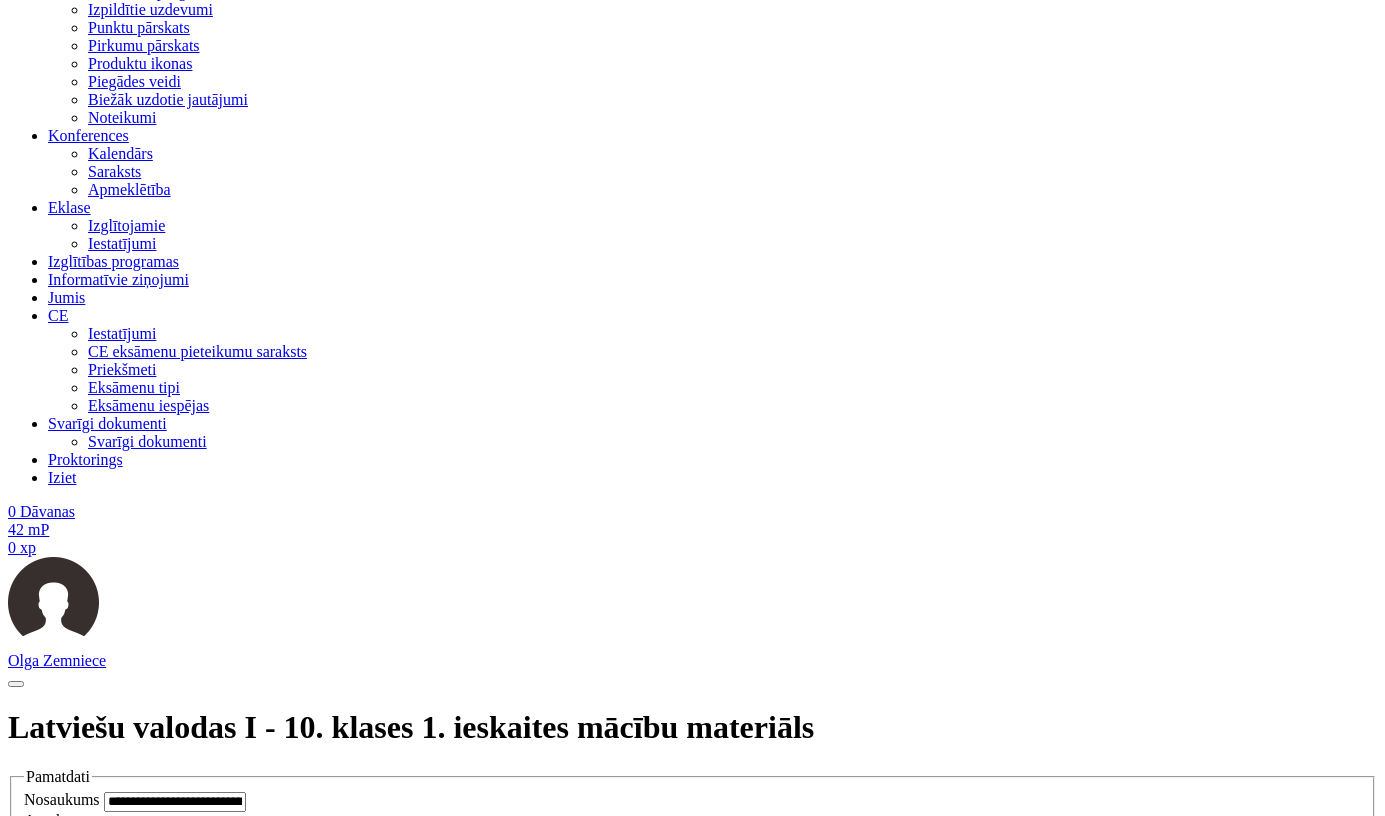 scroll, scrollTop: 1894, scrollLeft: 0, axis: vertical 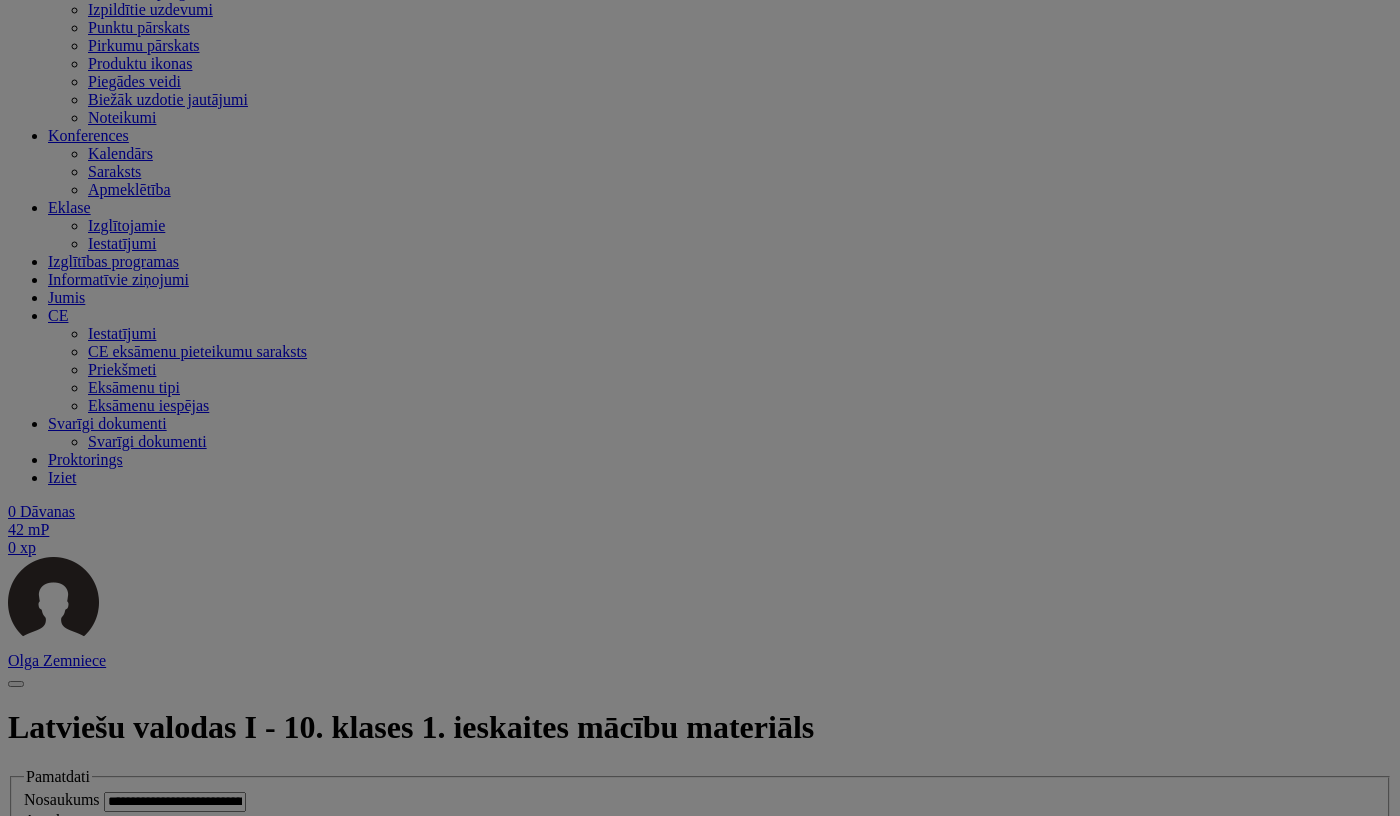 type on "**********" 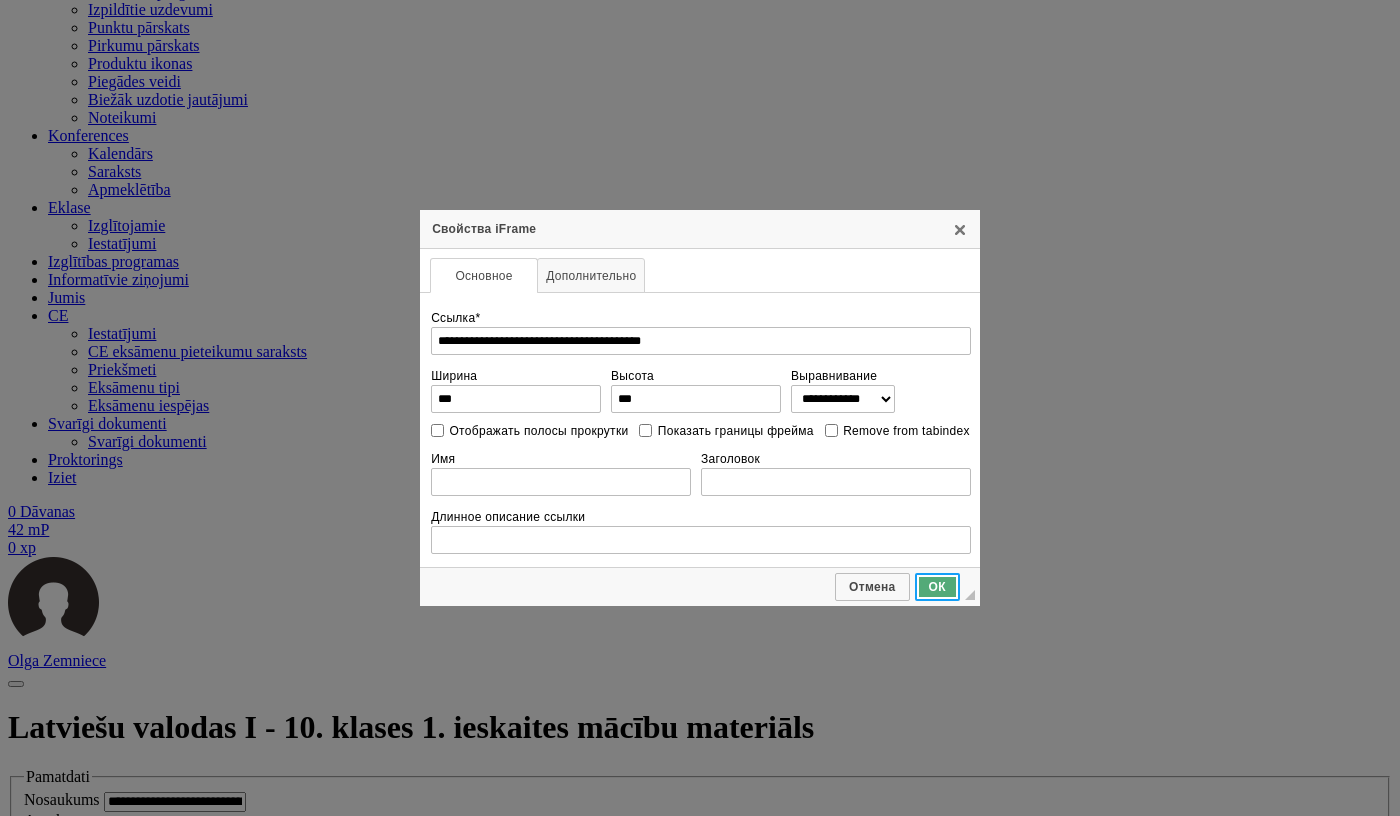 click on "ОК" at bounding box center (937, 587) 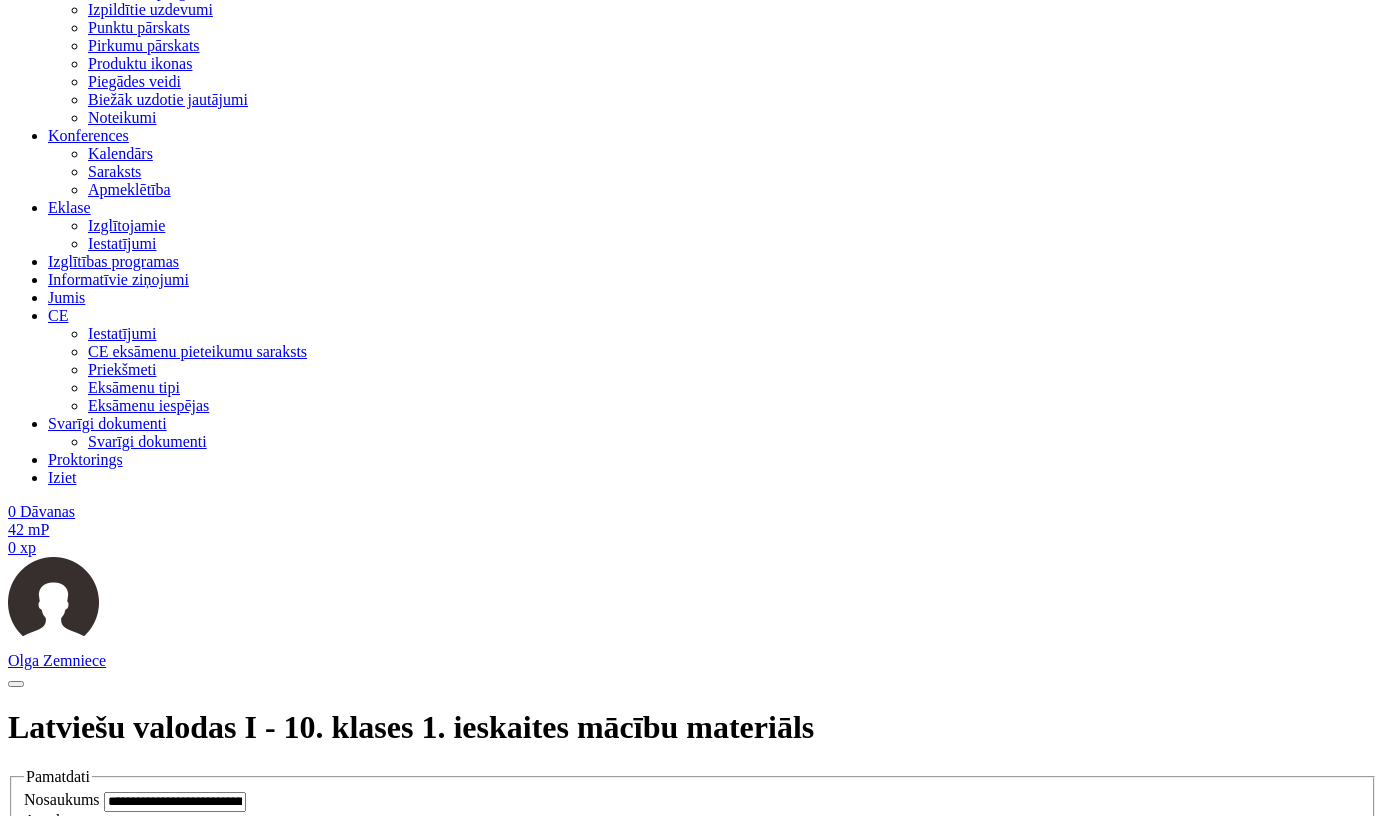 scroll, scrollTop: 1956, scrollLeft: 0, axis: vertical 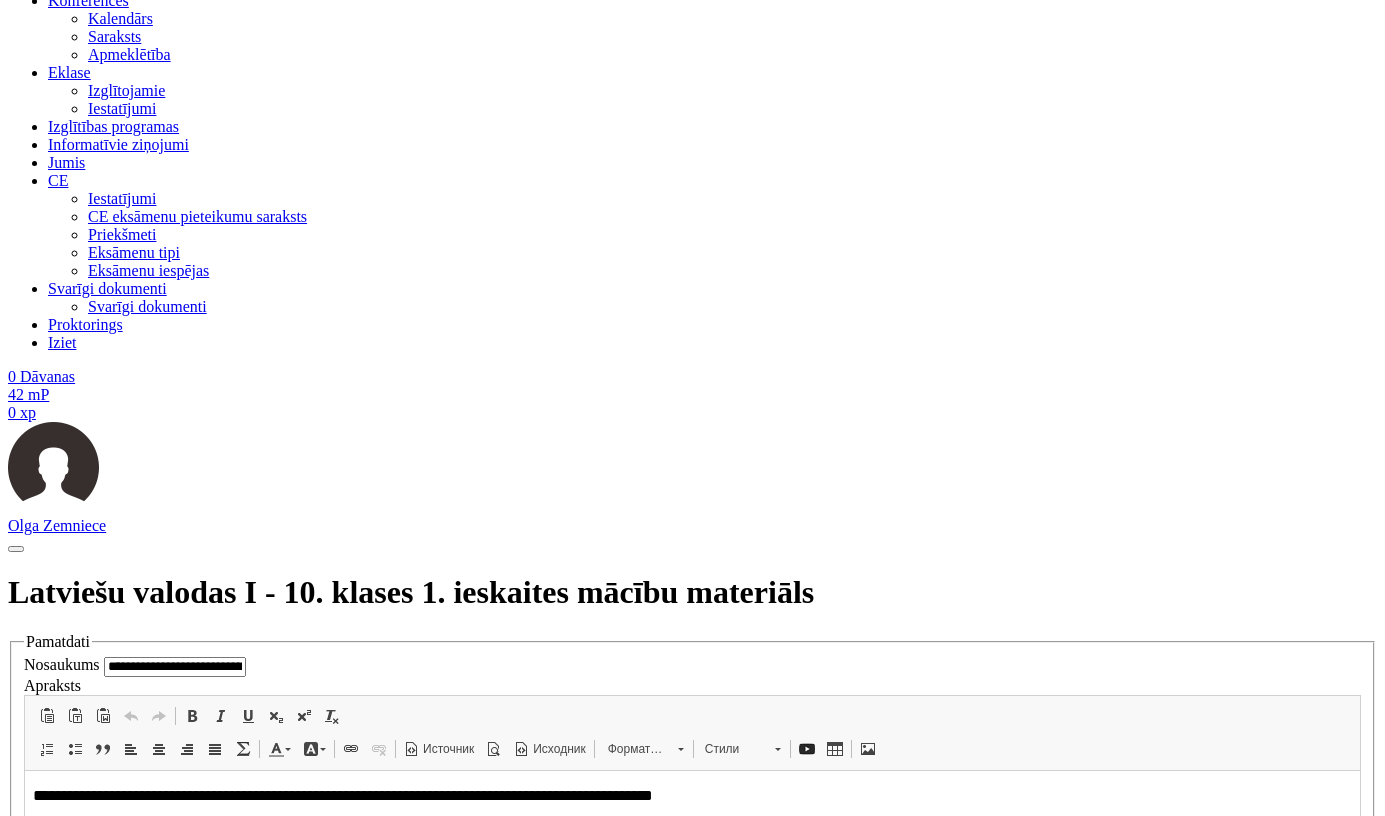 click on "*********" at bounding box center (85, 11931) 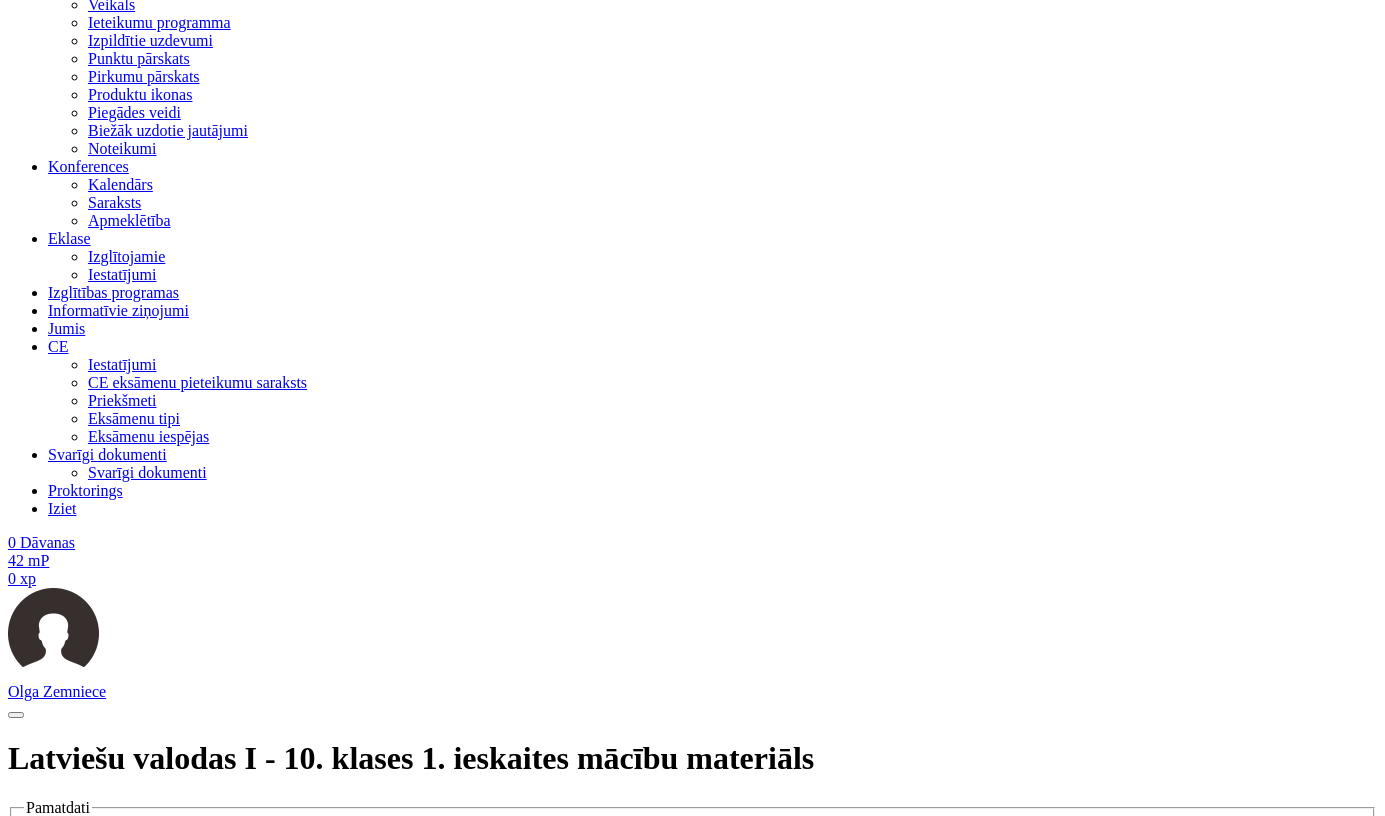 scroll, scrollTop: 1064, scrollLeft: 0, axis: vertical 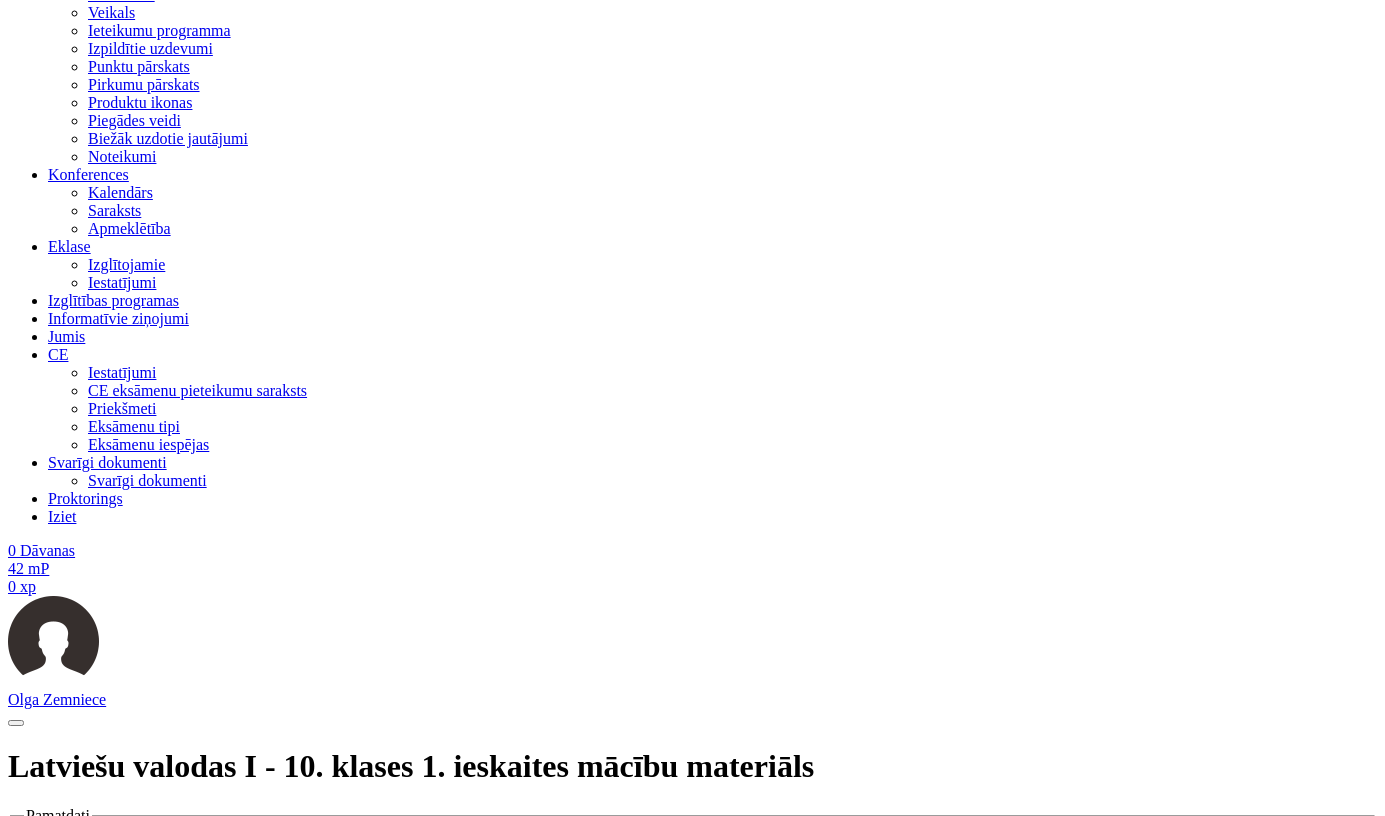 click on "Стили" at bounding box center (754, 11890) 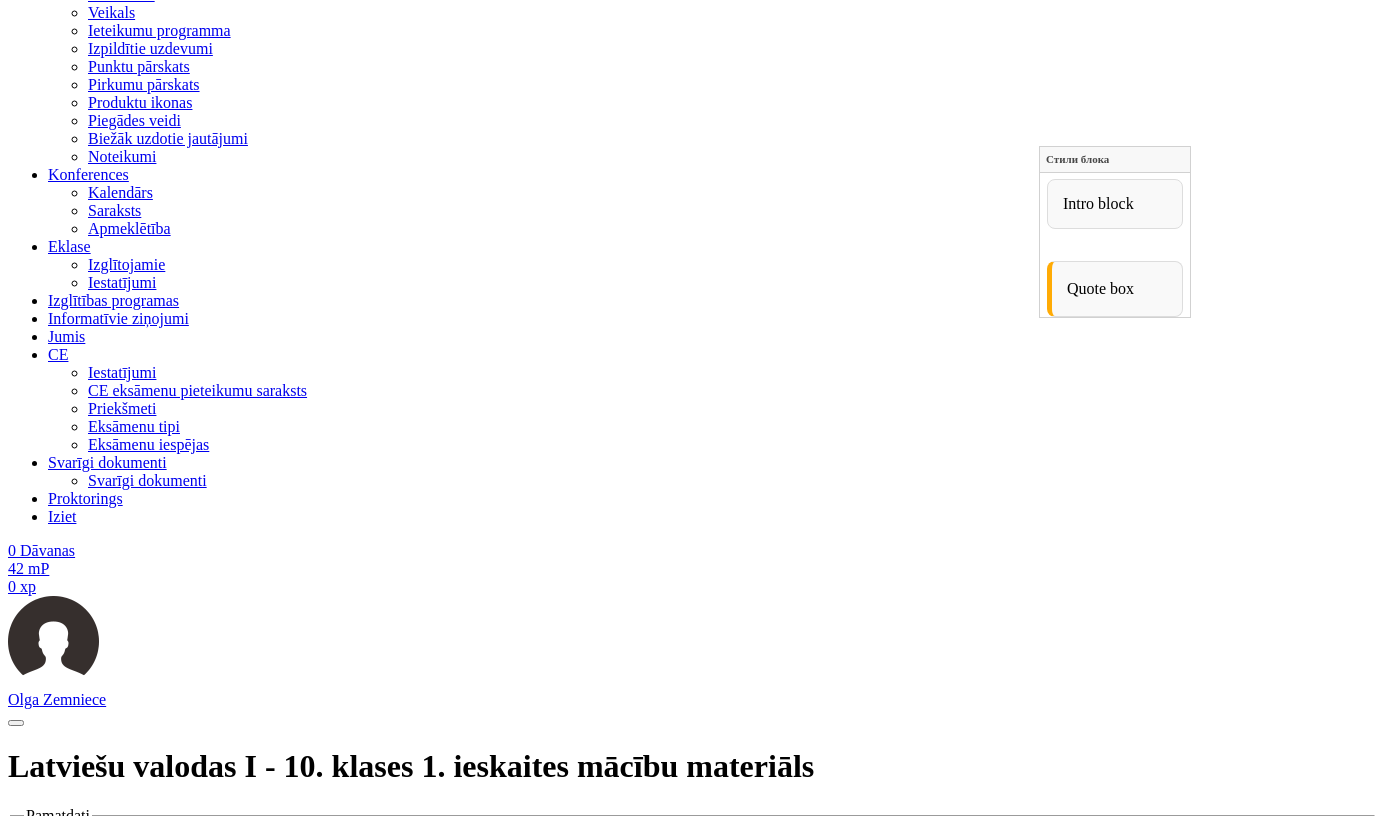 scroll, scrollTop: 0, scrollLeft: 0, axis: both 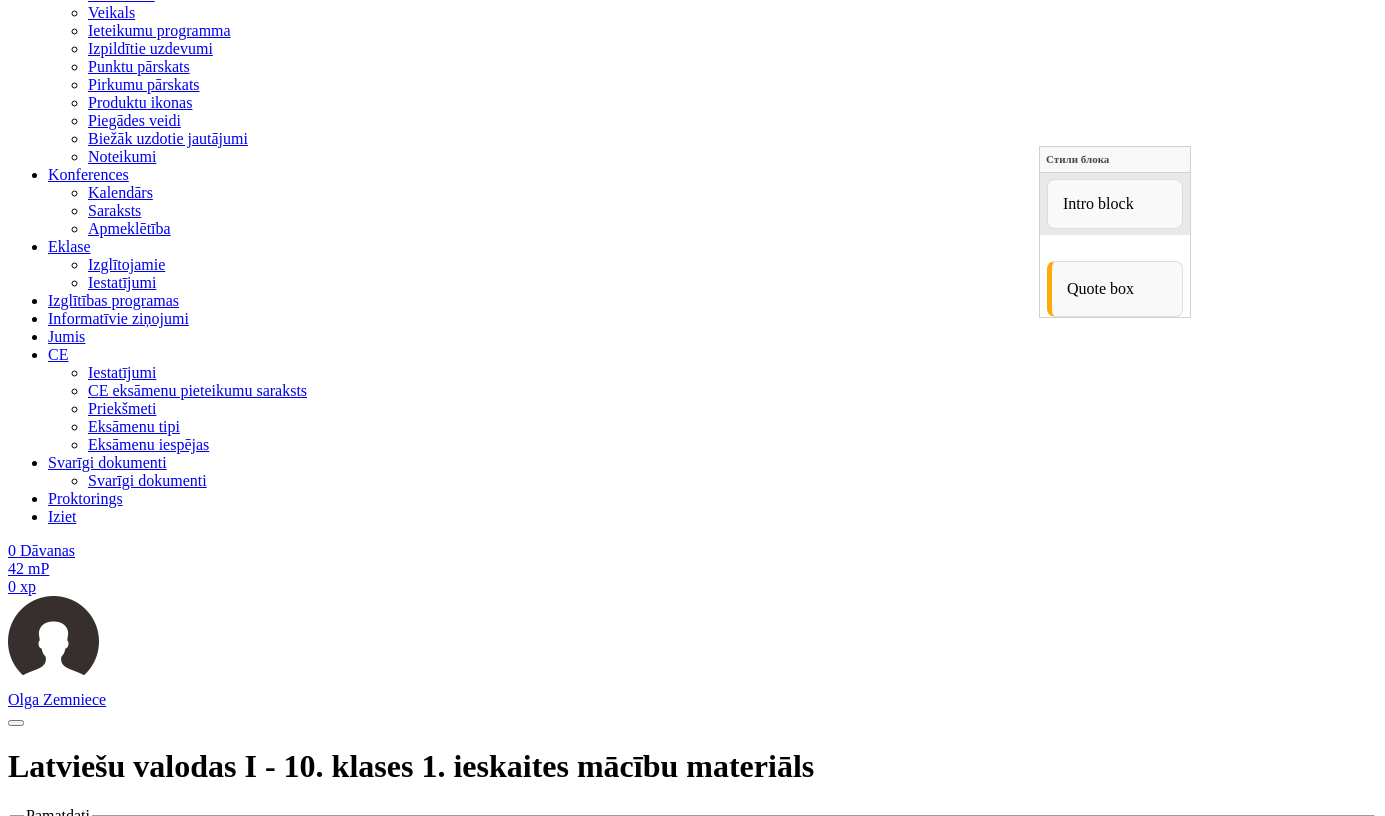 click on "Intro block" at bounding box center (1114, 204) 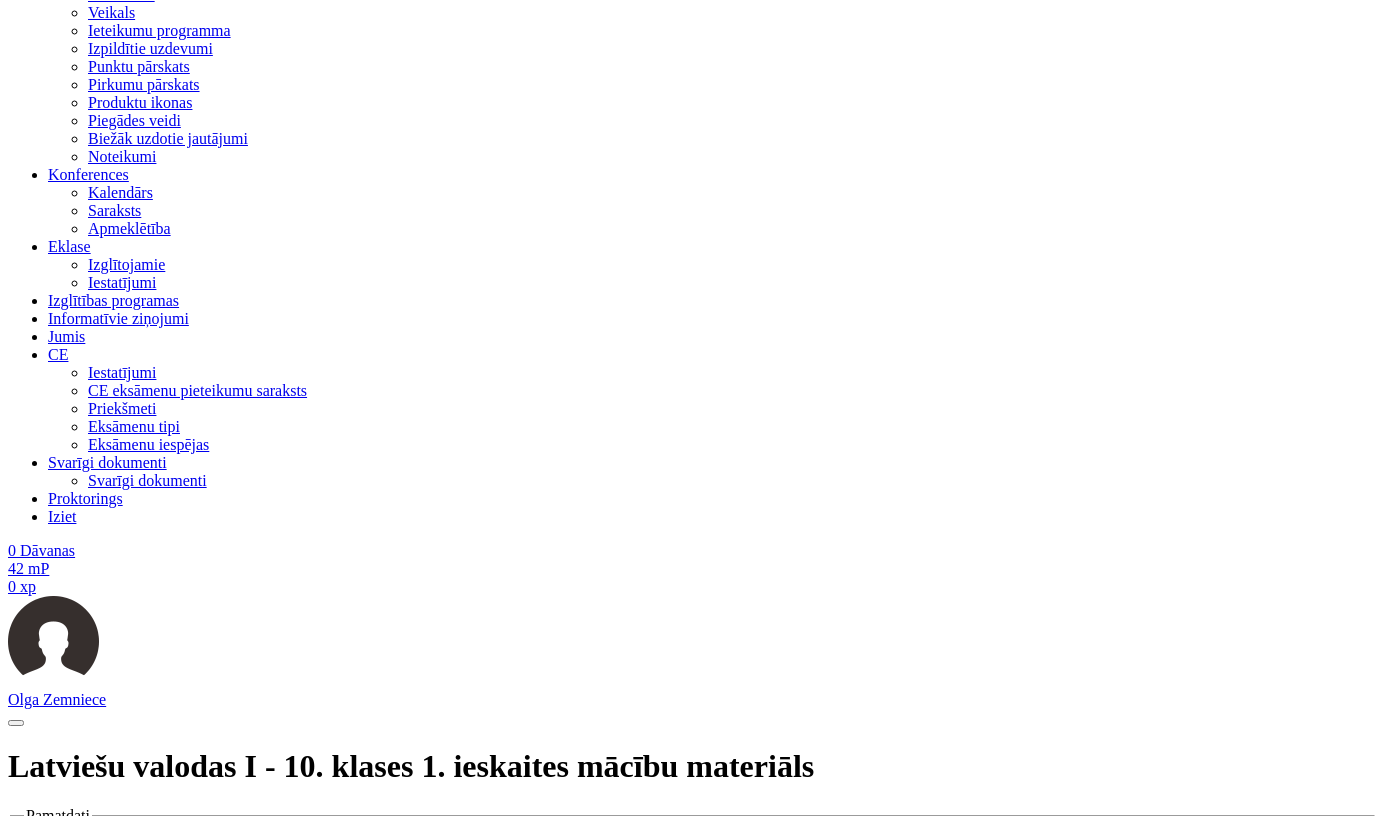 click on "**********" at bounding box center [533, 12242] 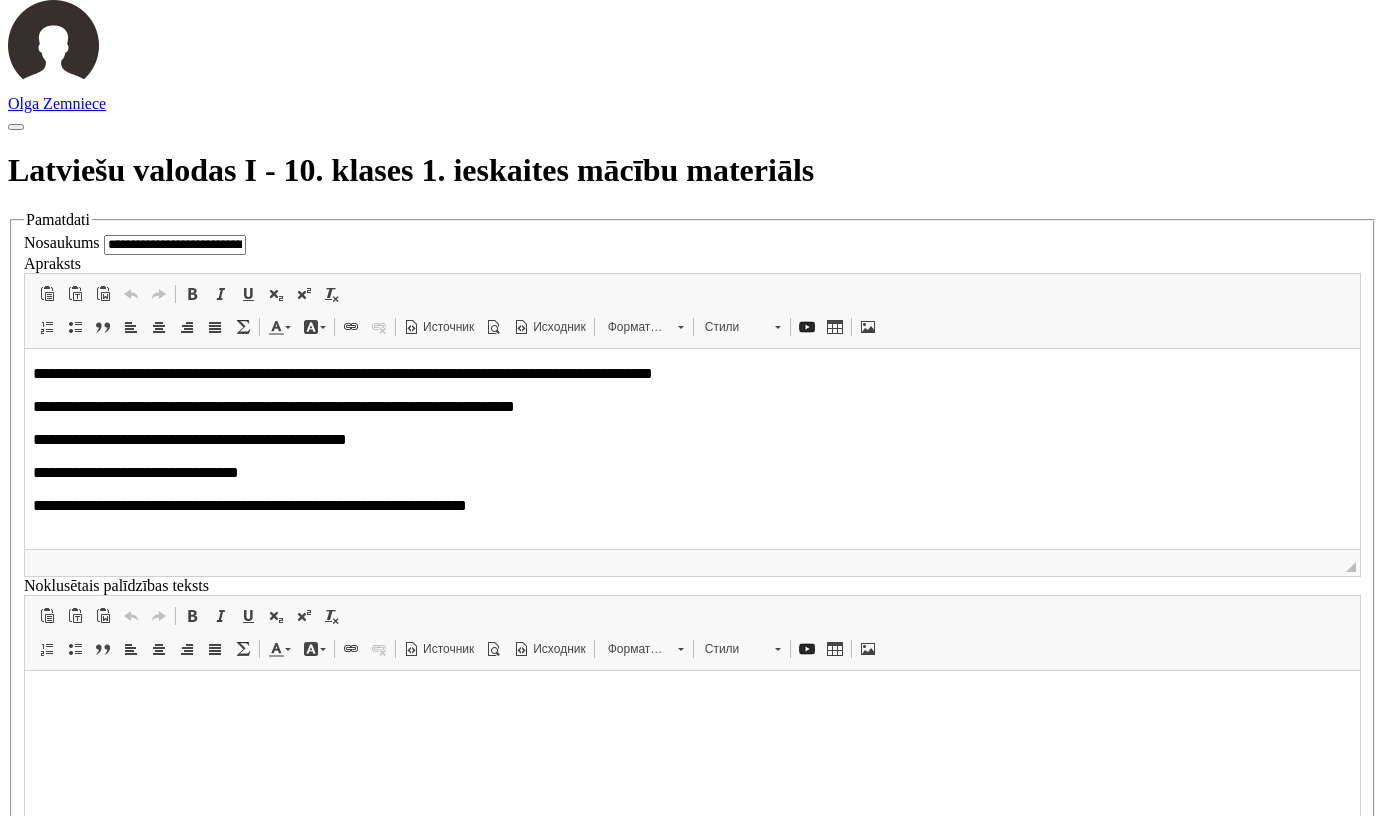 click at bounding box center (712, 12385) 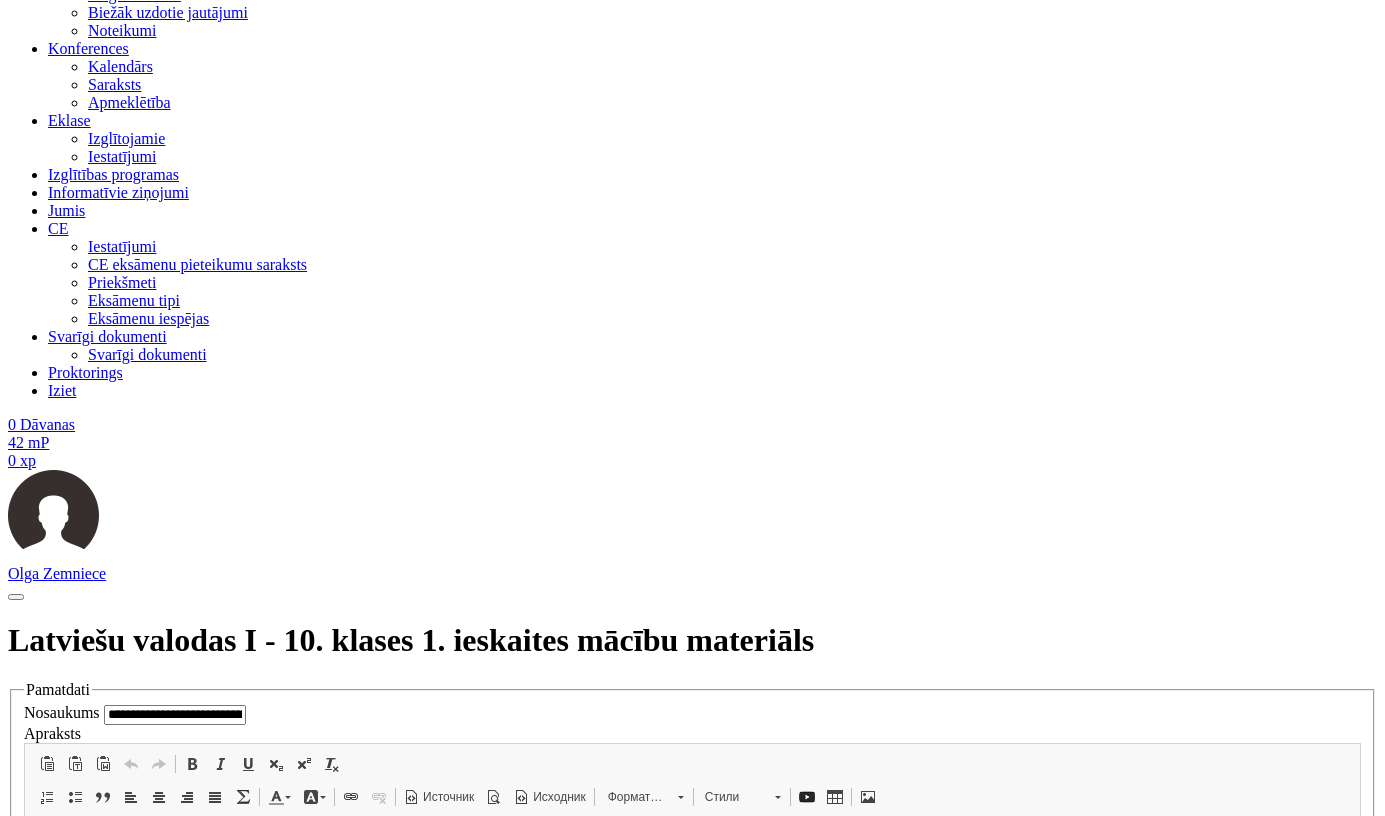 scroll, scrollTop: 860, scrollLeft: 0, axis: vertical 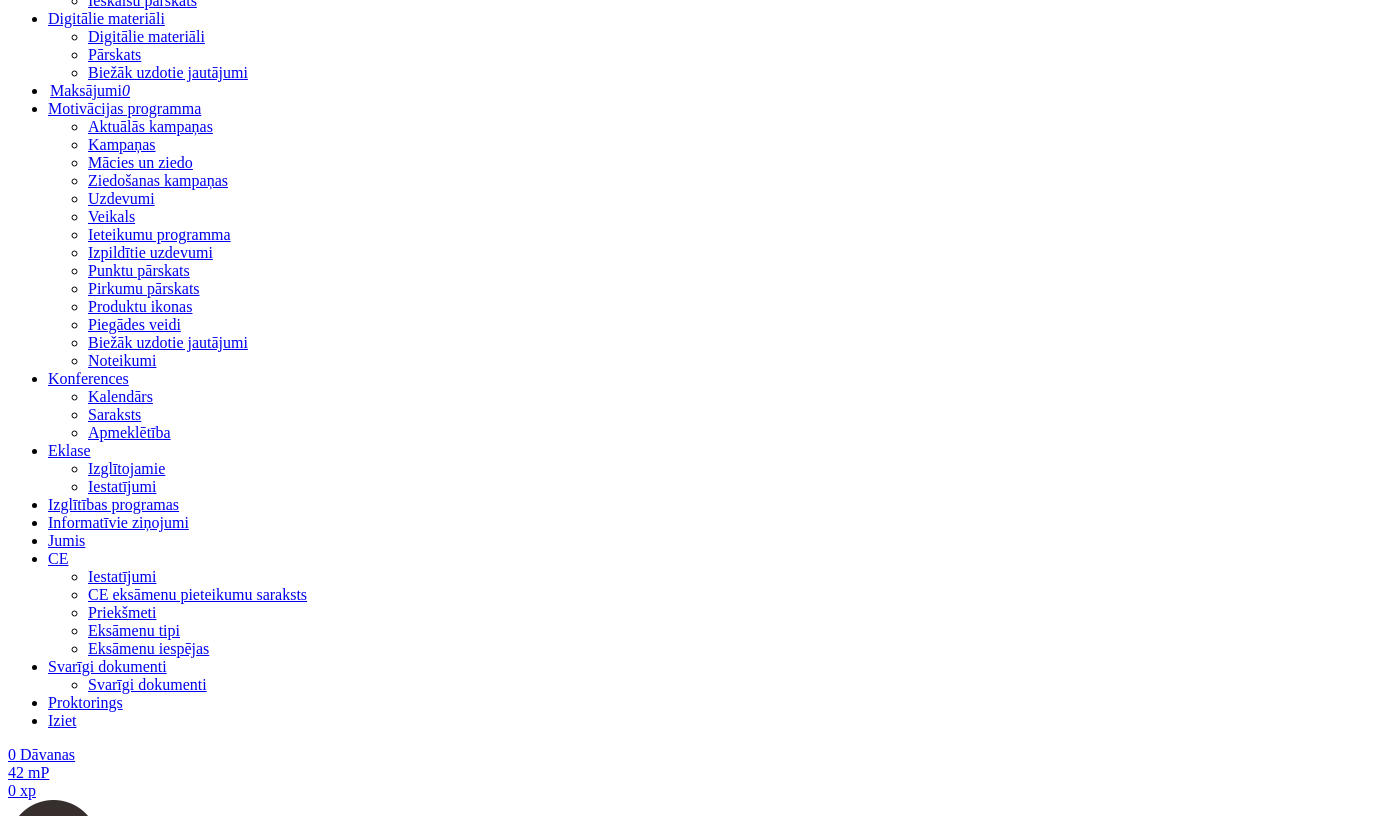 click at bounding box center [99, 12061] 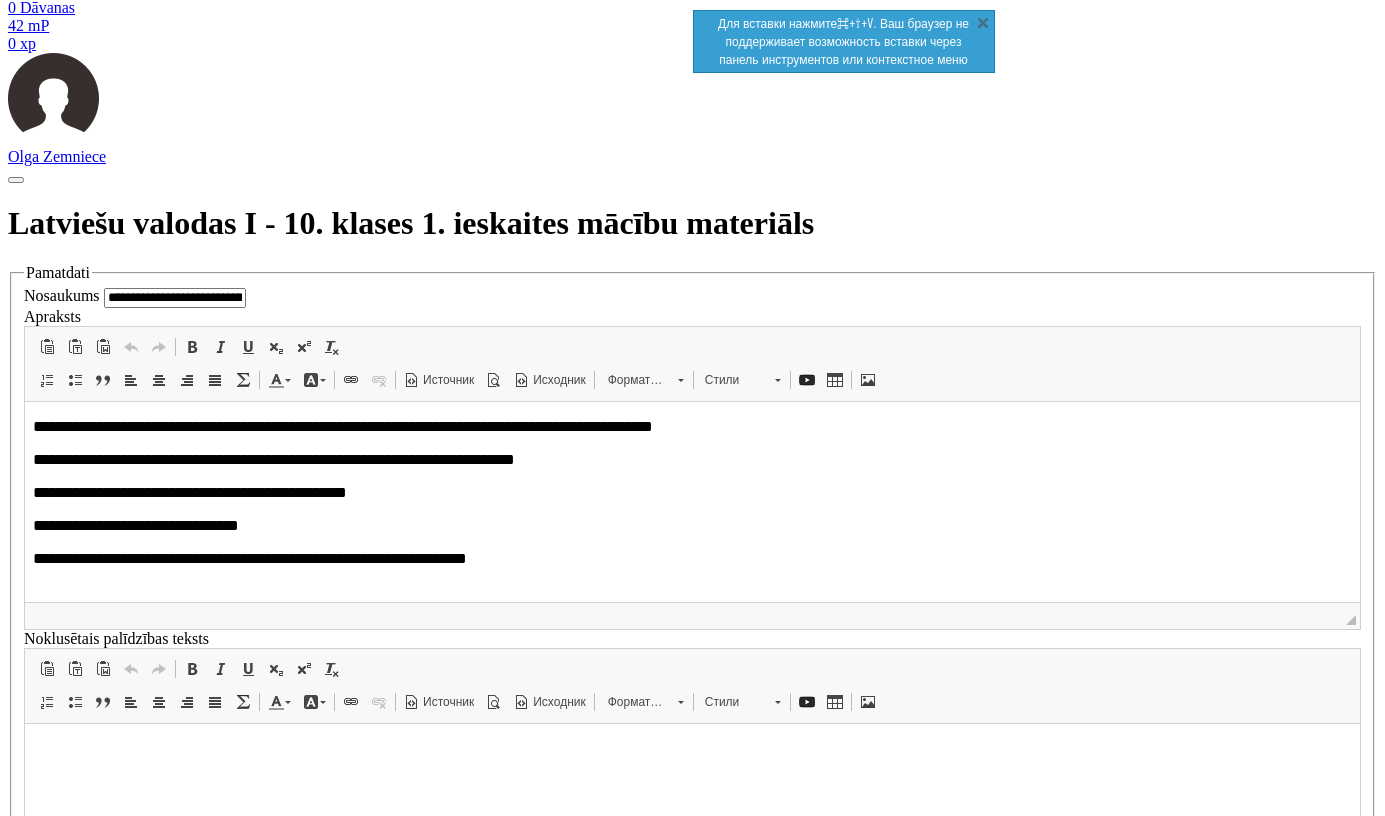 scroll, scrollTop: 1641, scrollLeft: 0, axis: vertical 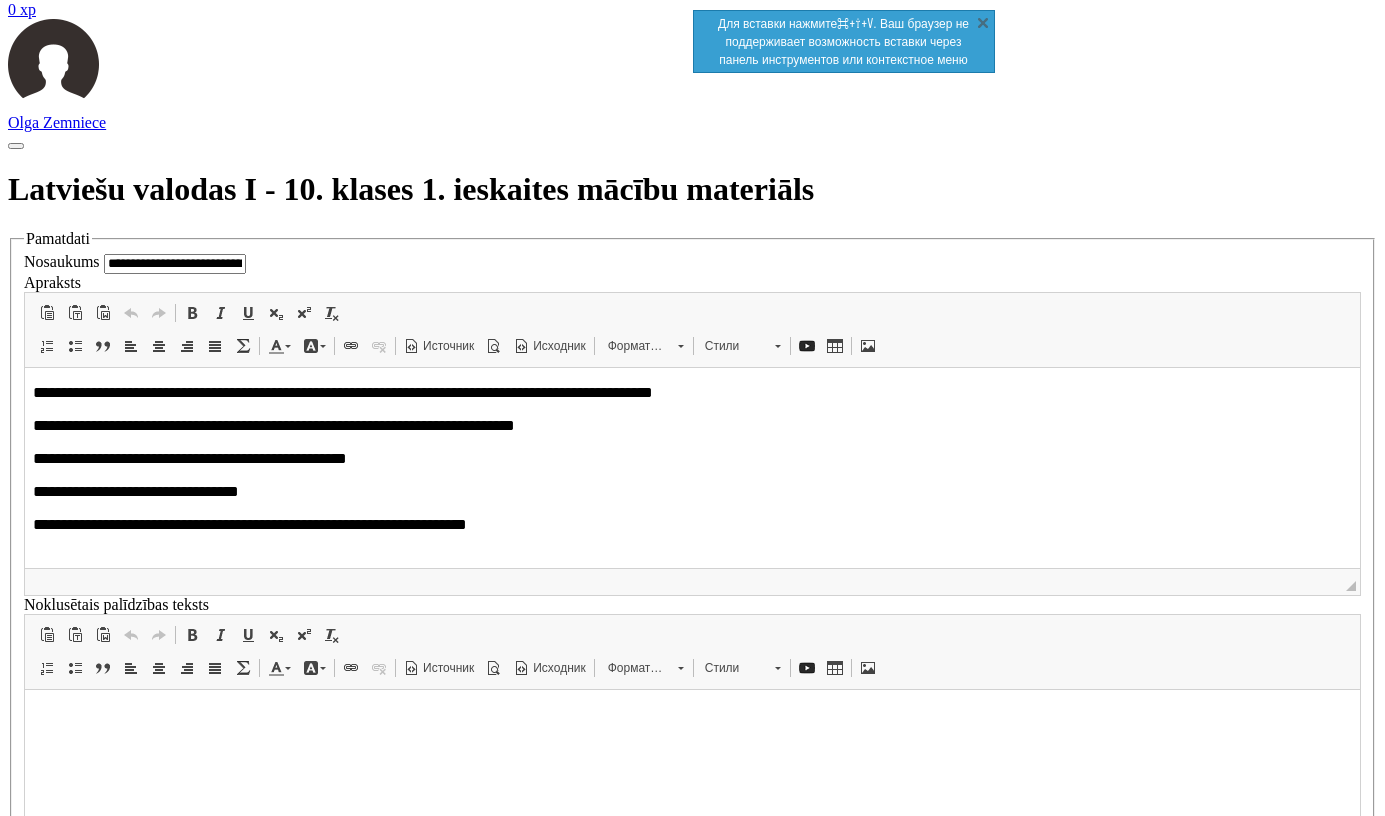 click at bounding box center [712, 12433] 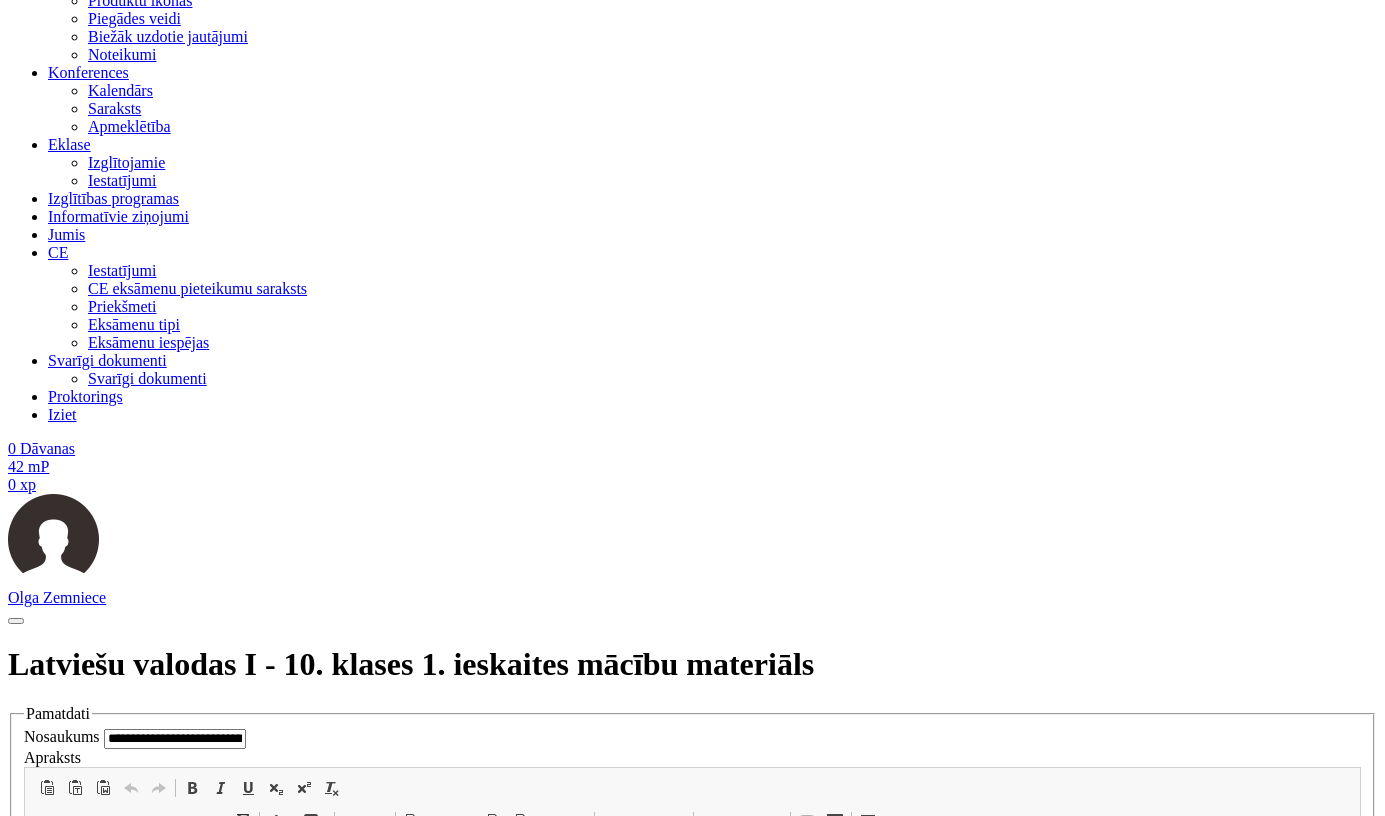 scroll, scrollTop: 1157, scrollLeft: 0, axis: vertical 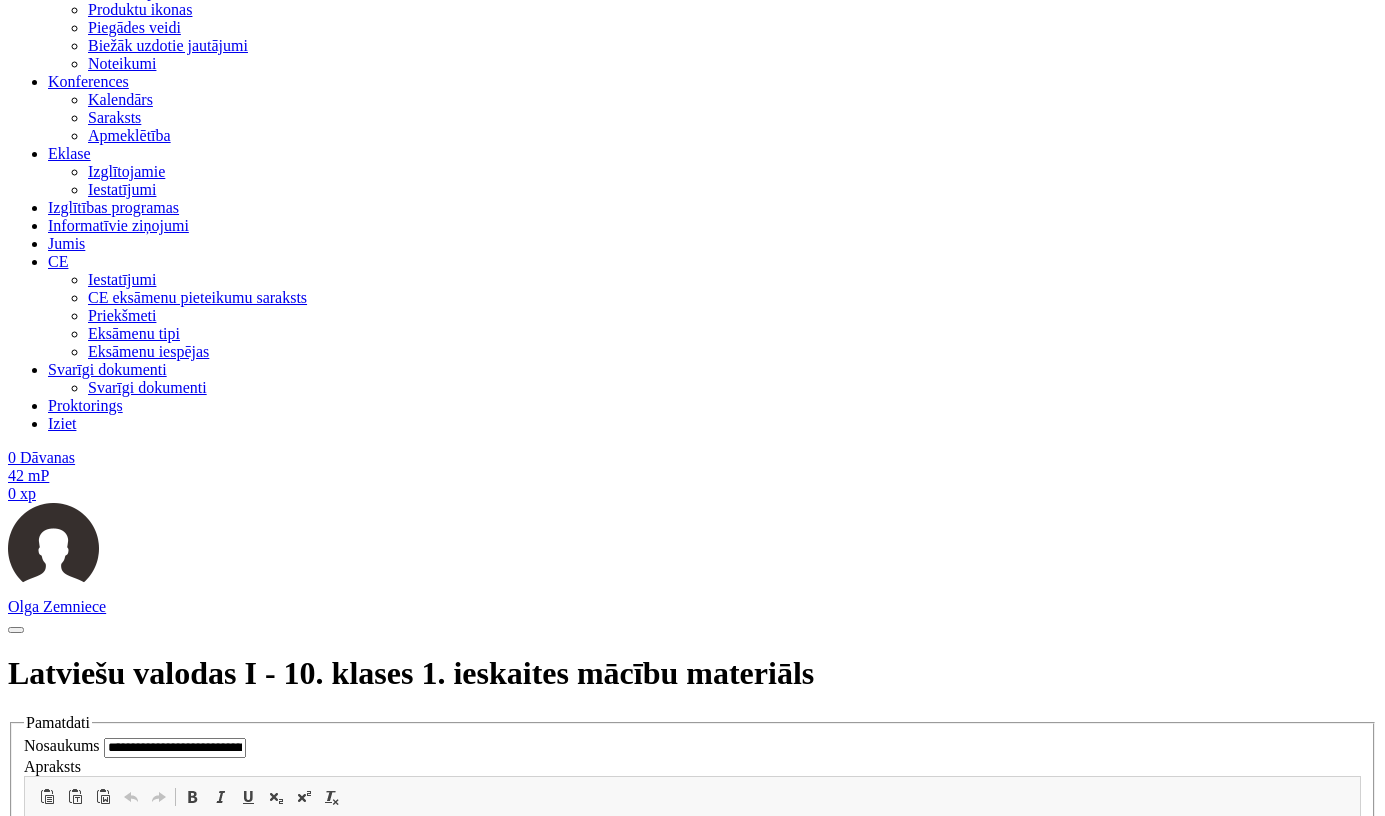 click at bounding box center (99, 11764) 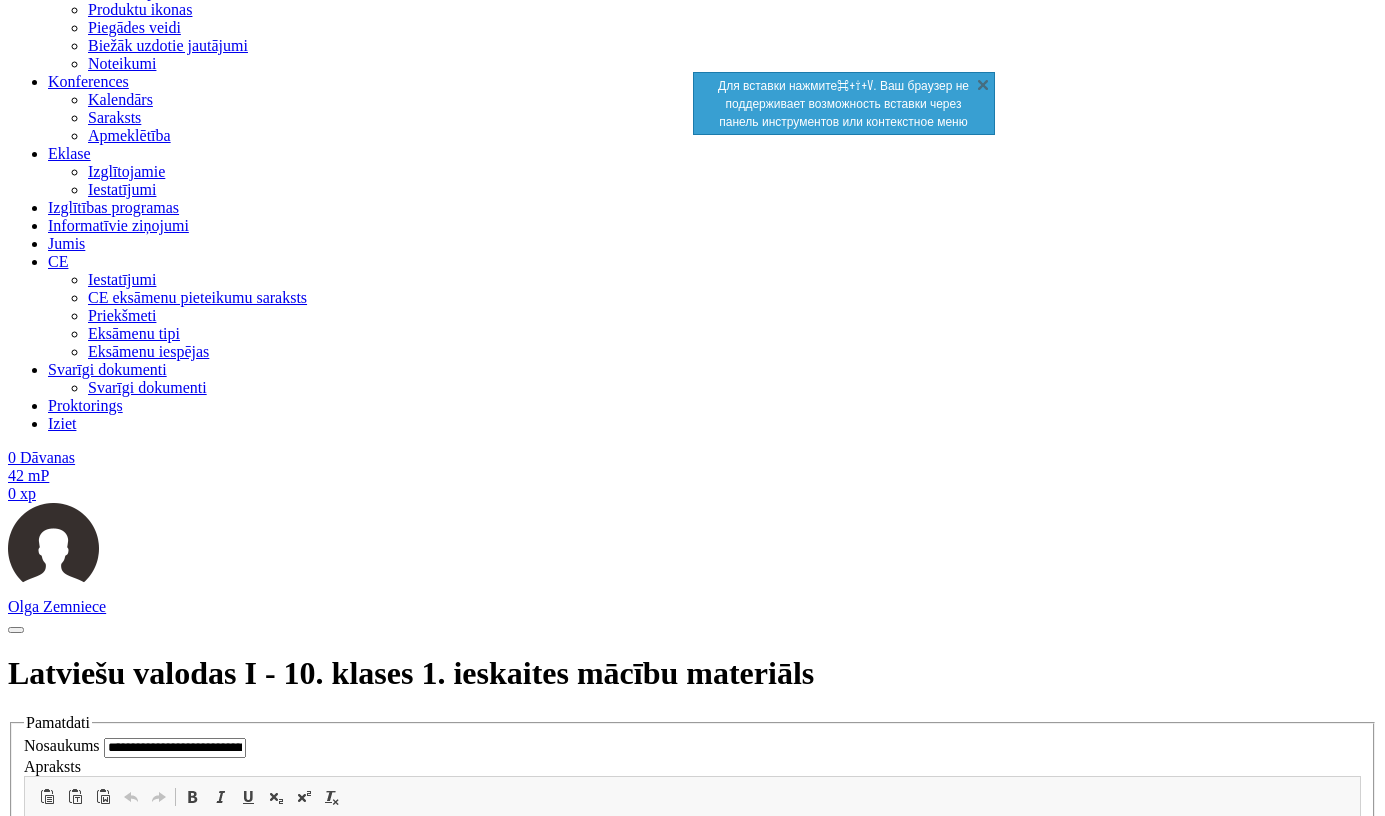 scroll, scrollTop: 2085, scrollLeft: 0, axis: vertical 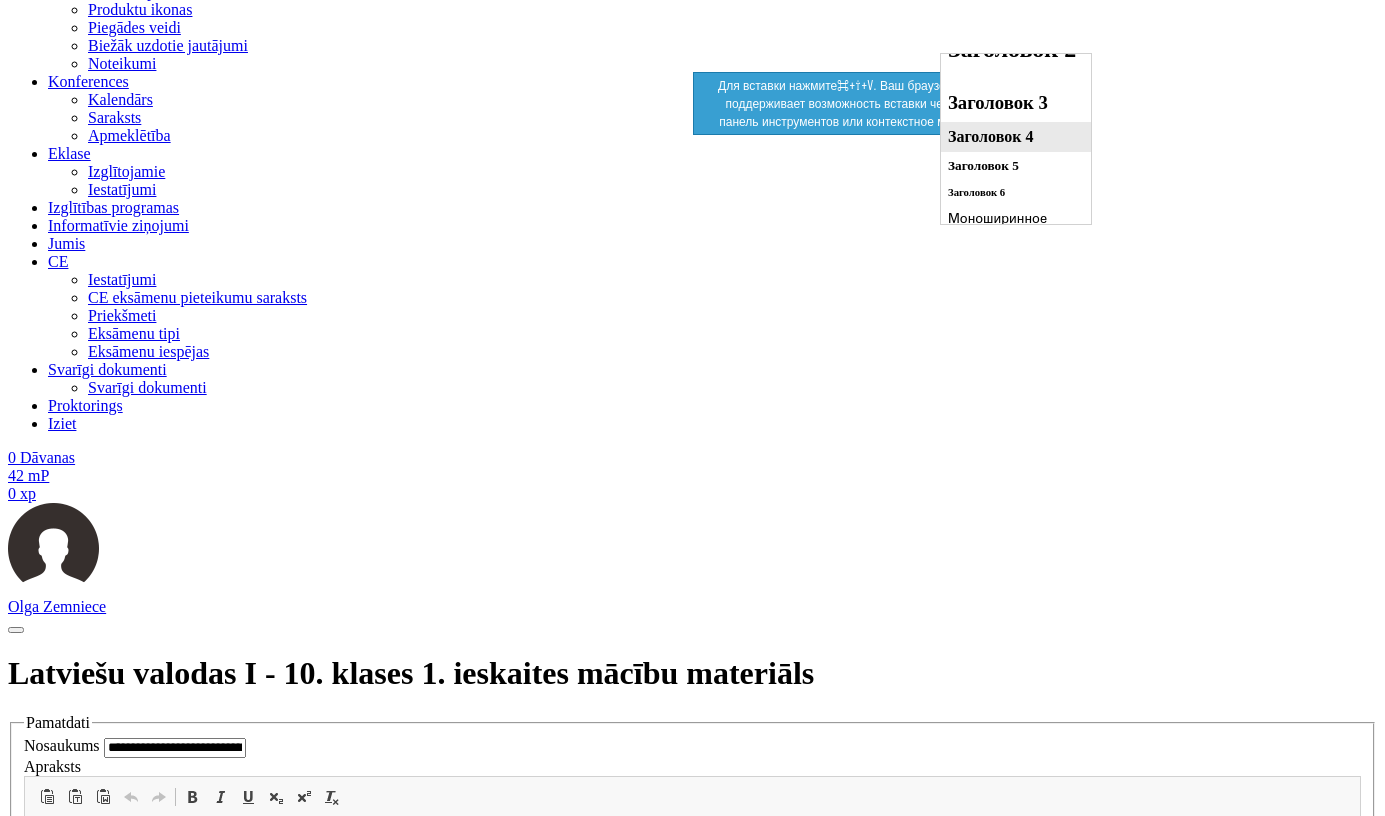 drag, startPoint x: 991, startPoint y: 135, endPoint x: 1883, endPoint y: 166, distance: 892.5385 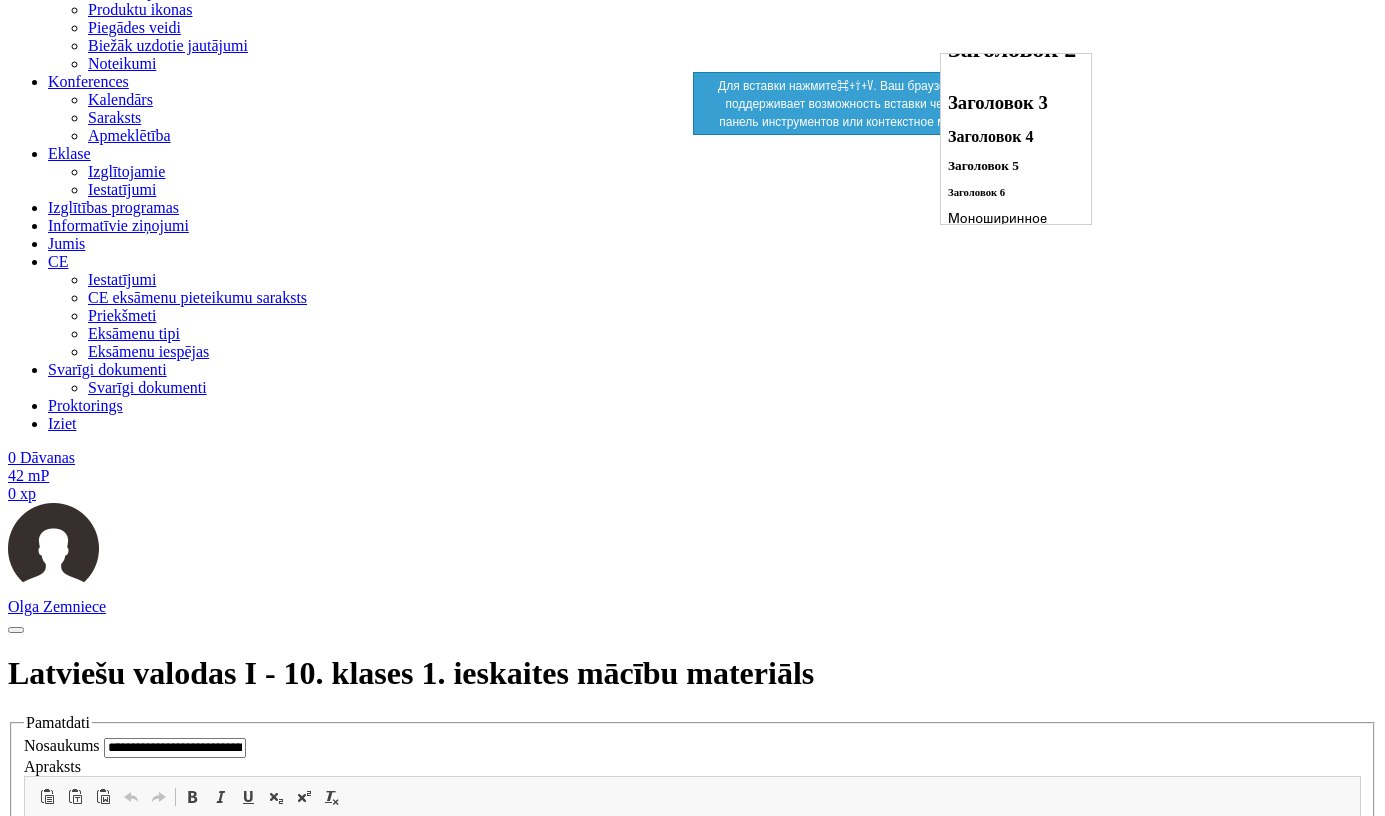 scroll, scrollTop: 0, scrollLeft: 0, axis: both 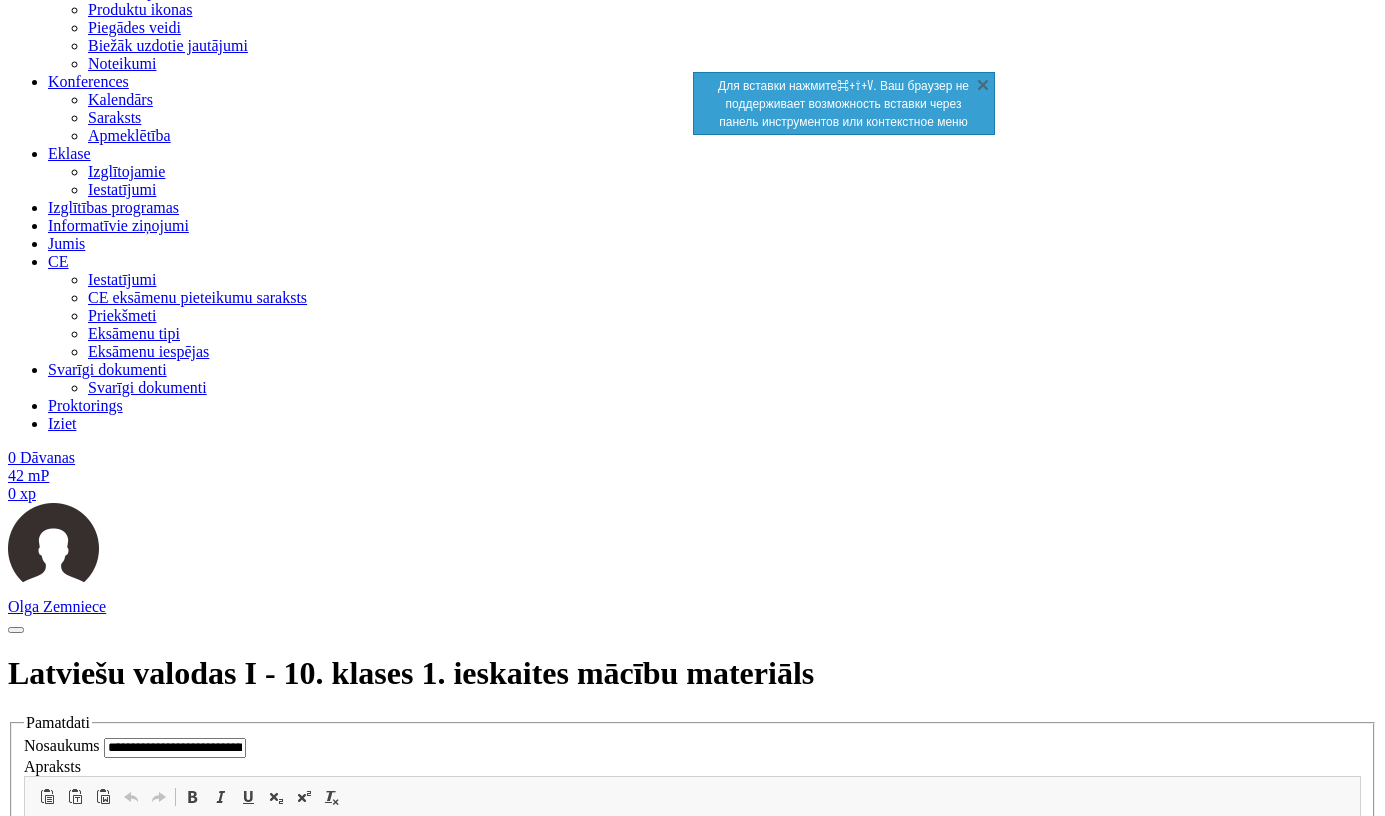 click at bounding box center (183, 11797) 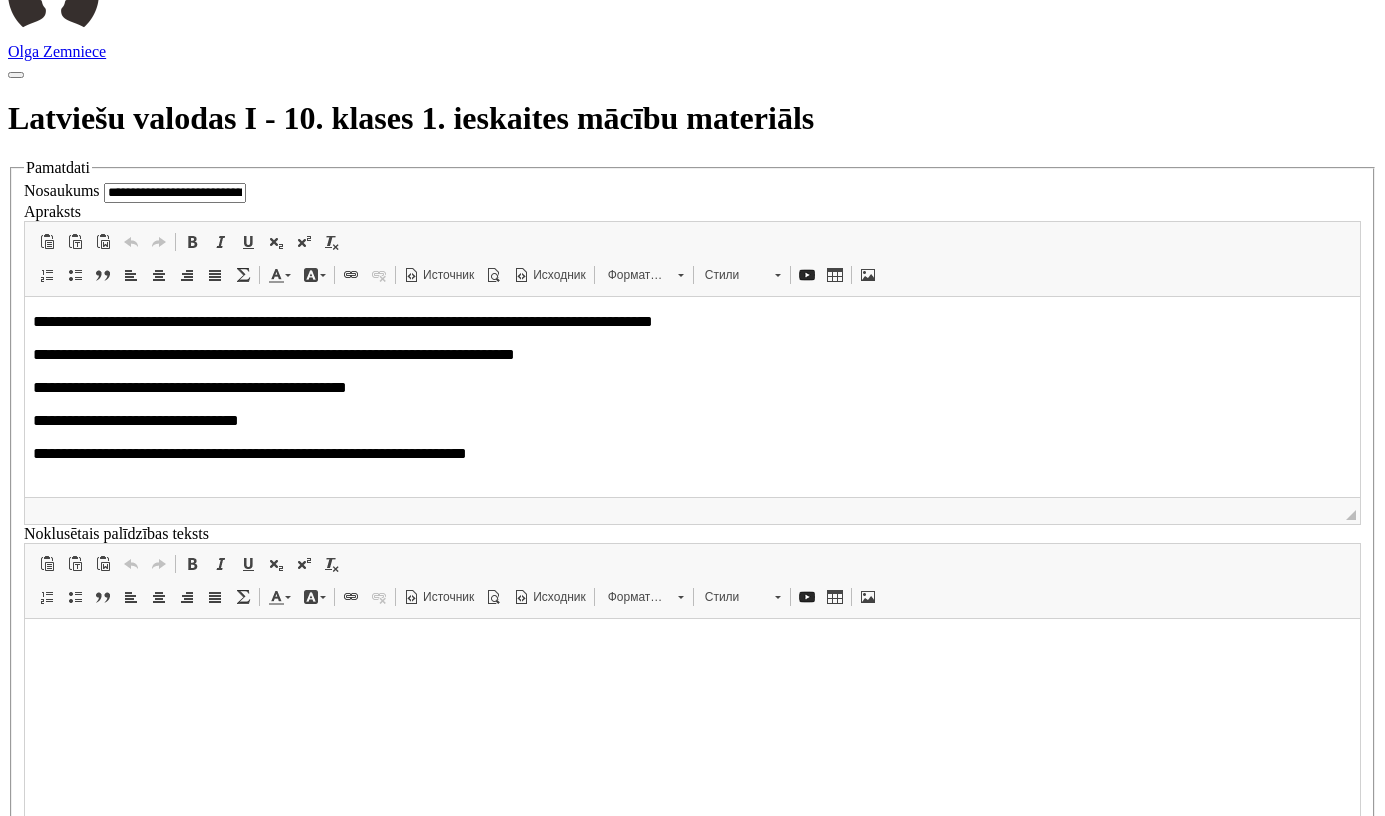 scroll, scrollTop: 2149, scrollLeft: 0, axis: vertical 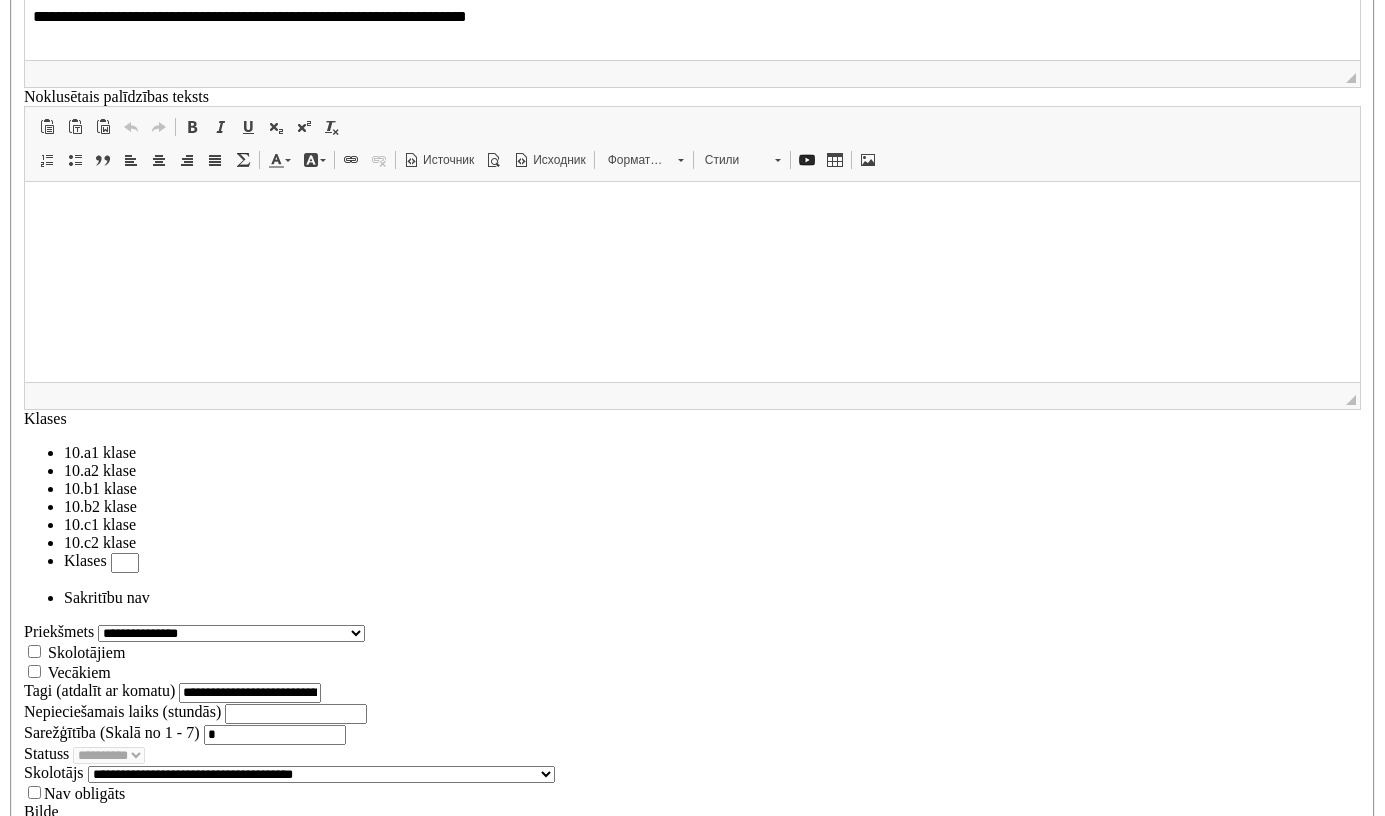 click on "********" at bounding box center (76, 12128) 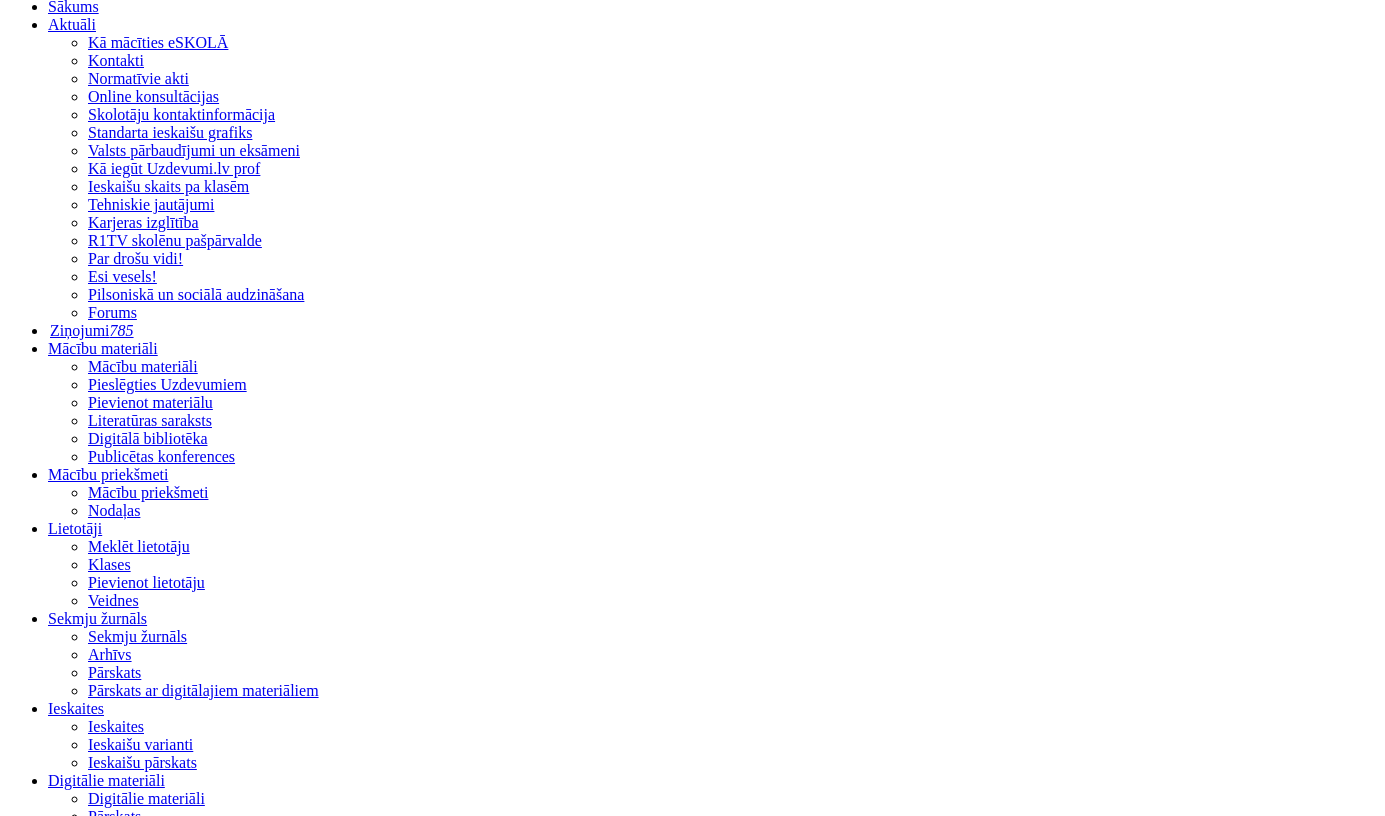 scroll, scrollTop: 0, scrollLeft: 0, axis: both 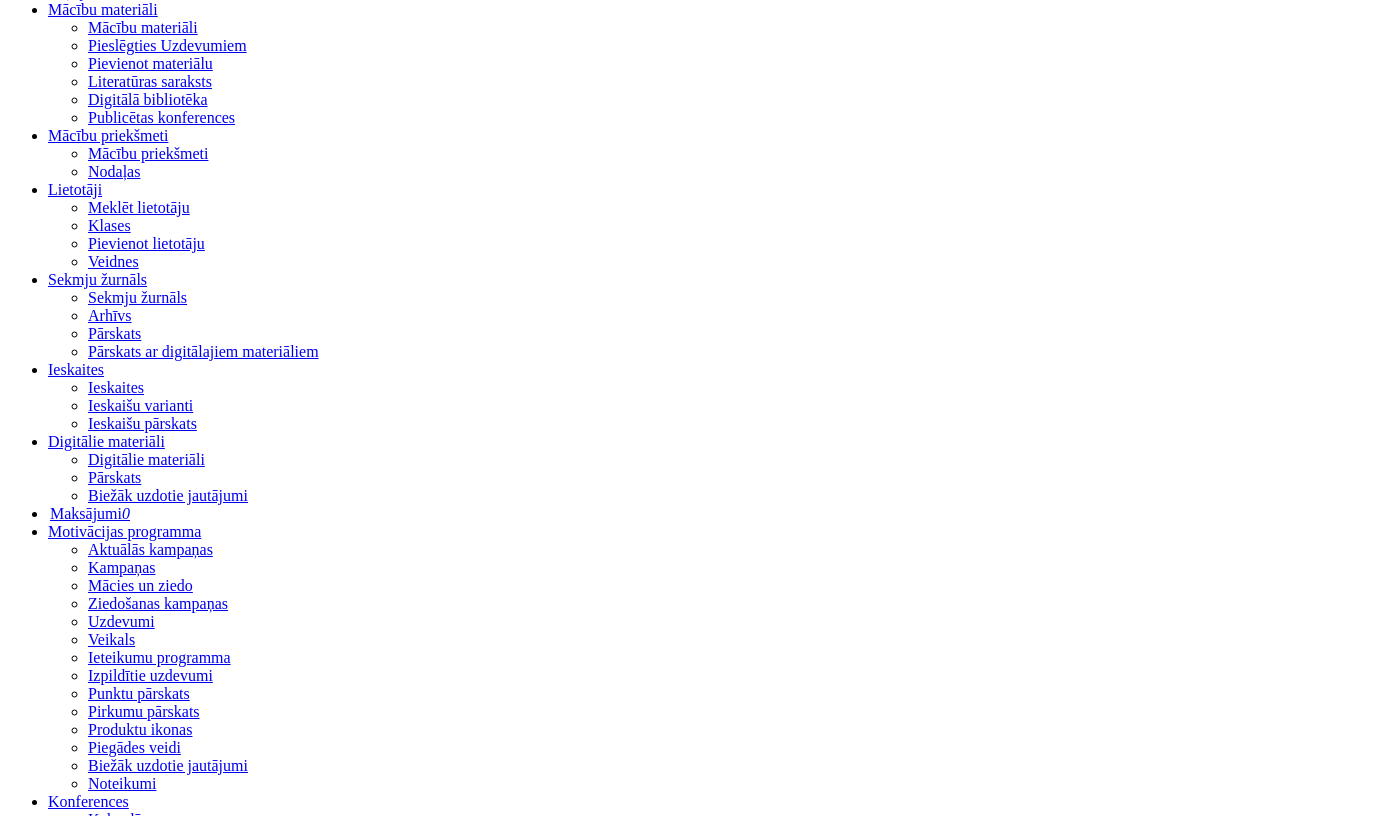 click on "6. tēma. Valodu apguves grūtības" at bounding box center [712, 4727] 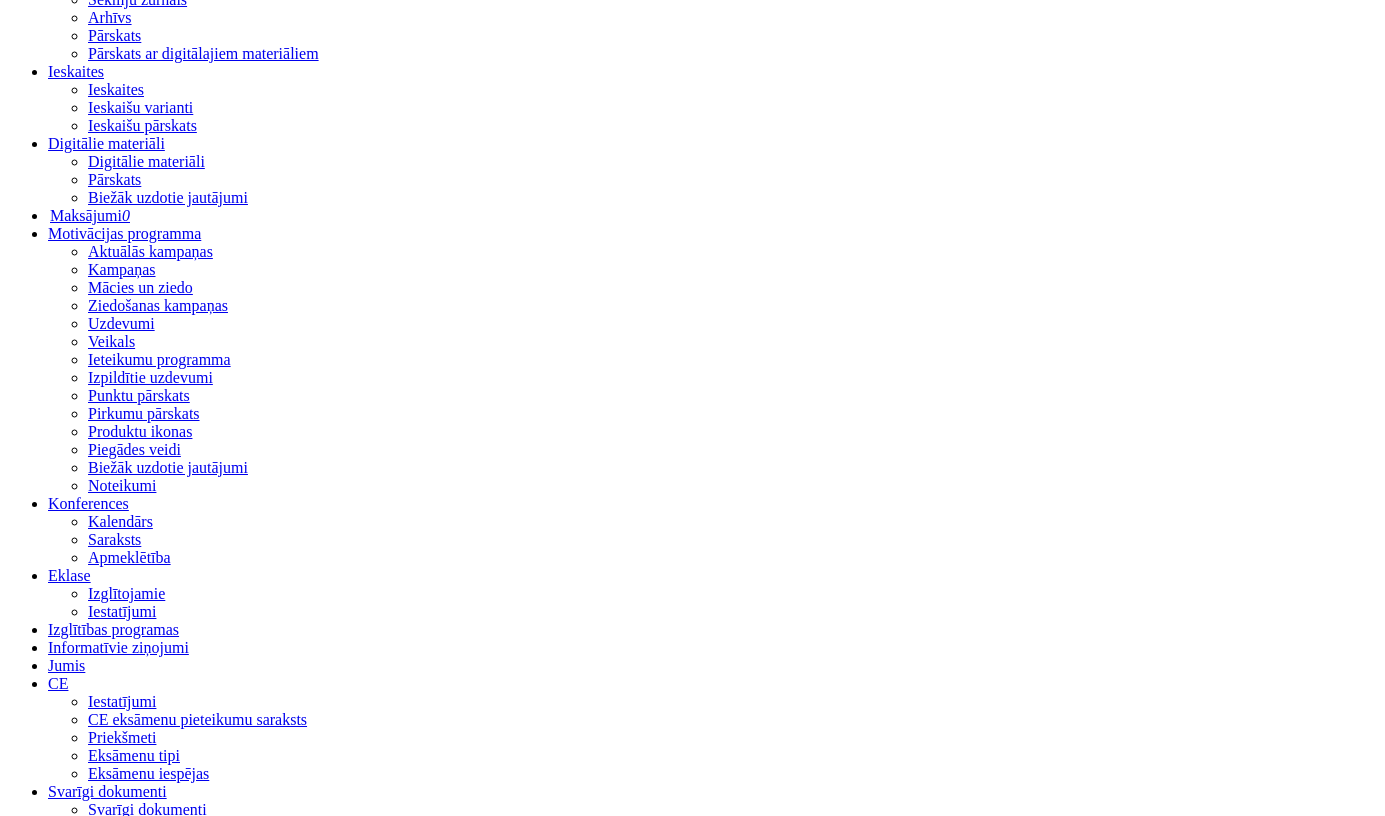 drag, startPoint x: 768, startPoint y: 12320, endPoint x: 254, endPoint y: 12331, distance: 514.1177 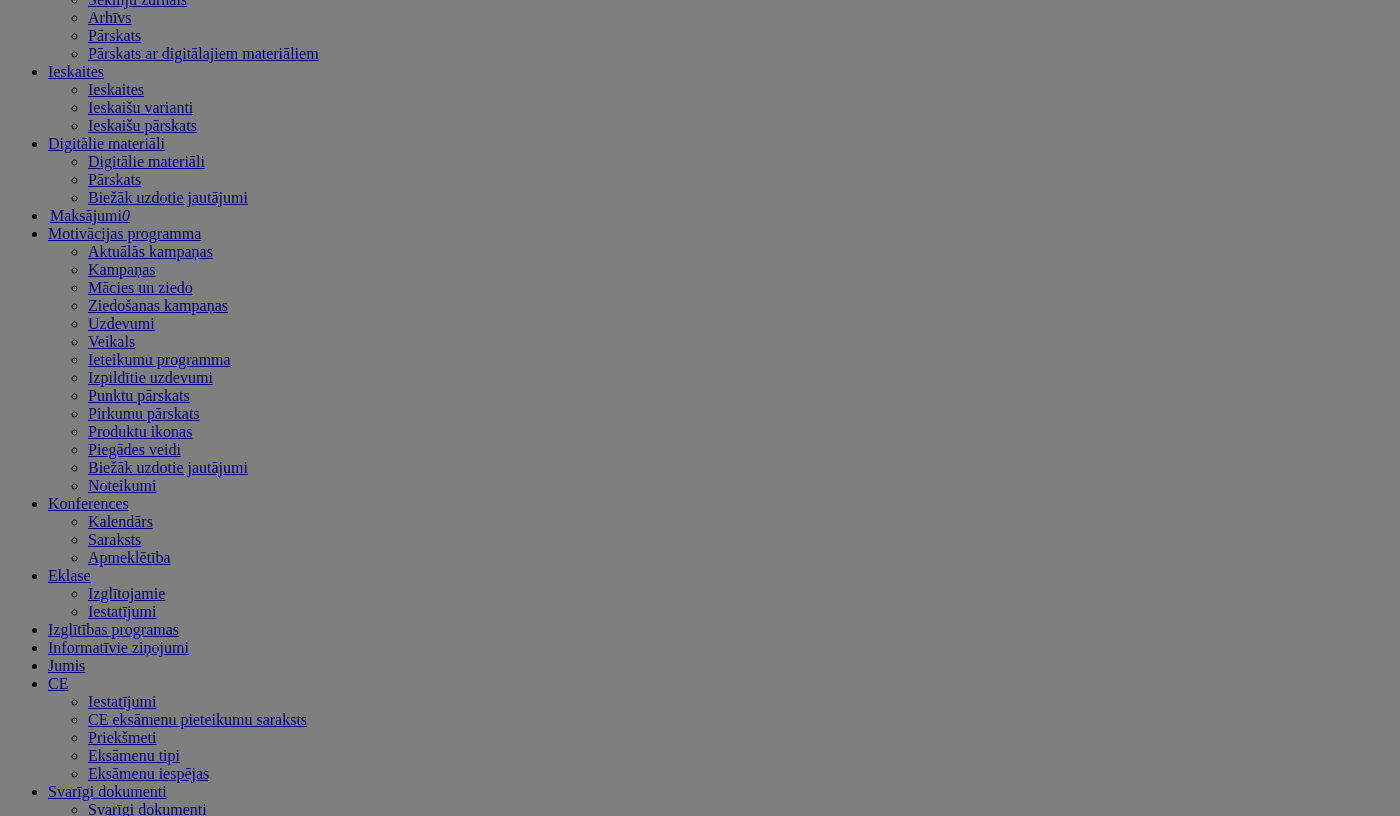 type on "**********" 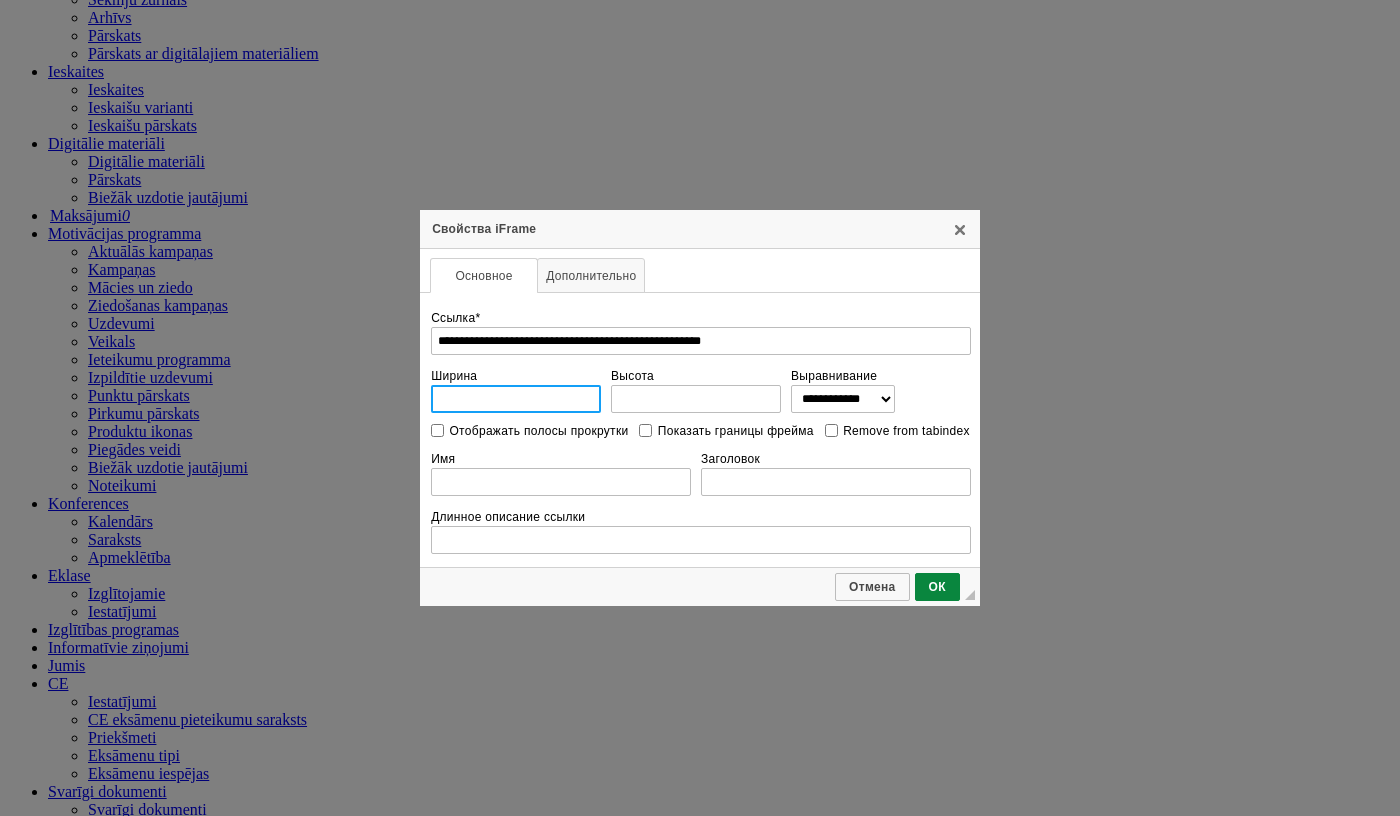 click on "Ширина" at bounding box center [516, 399] 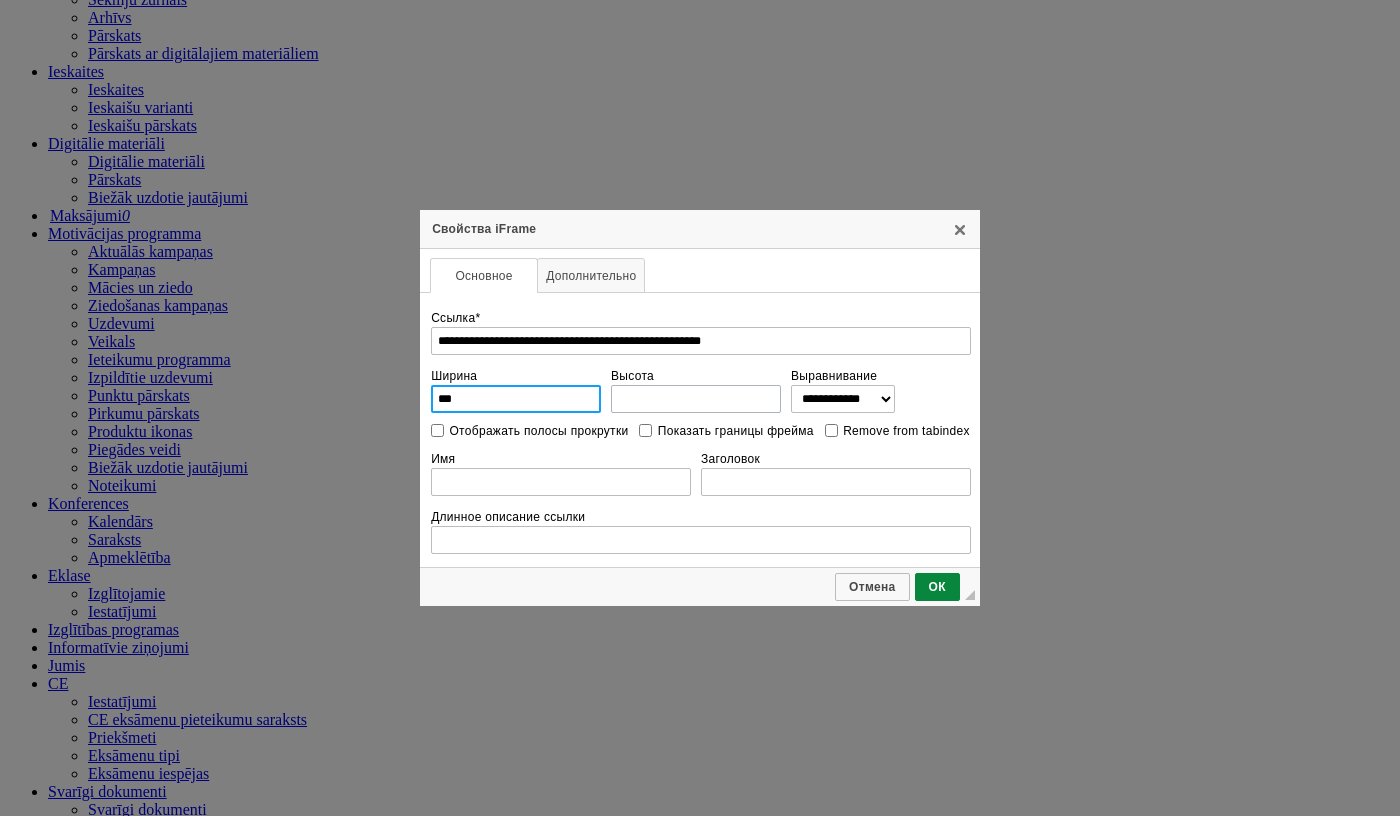 type on "***" 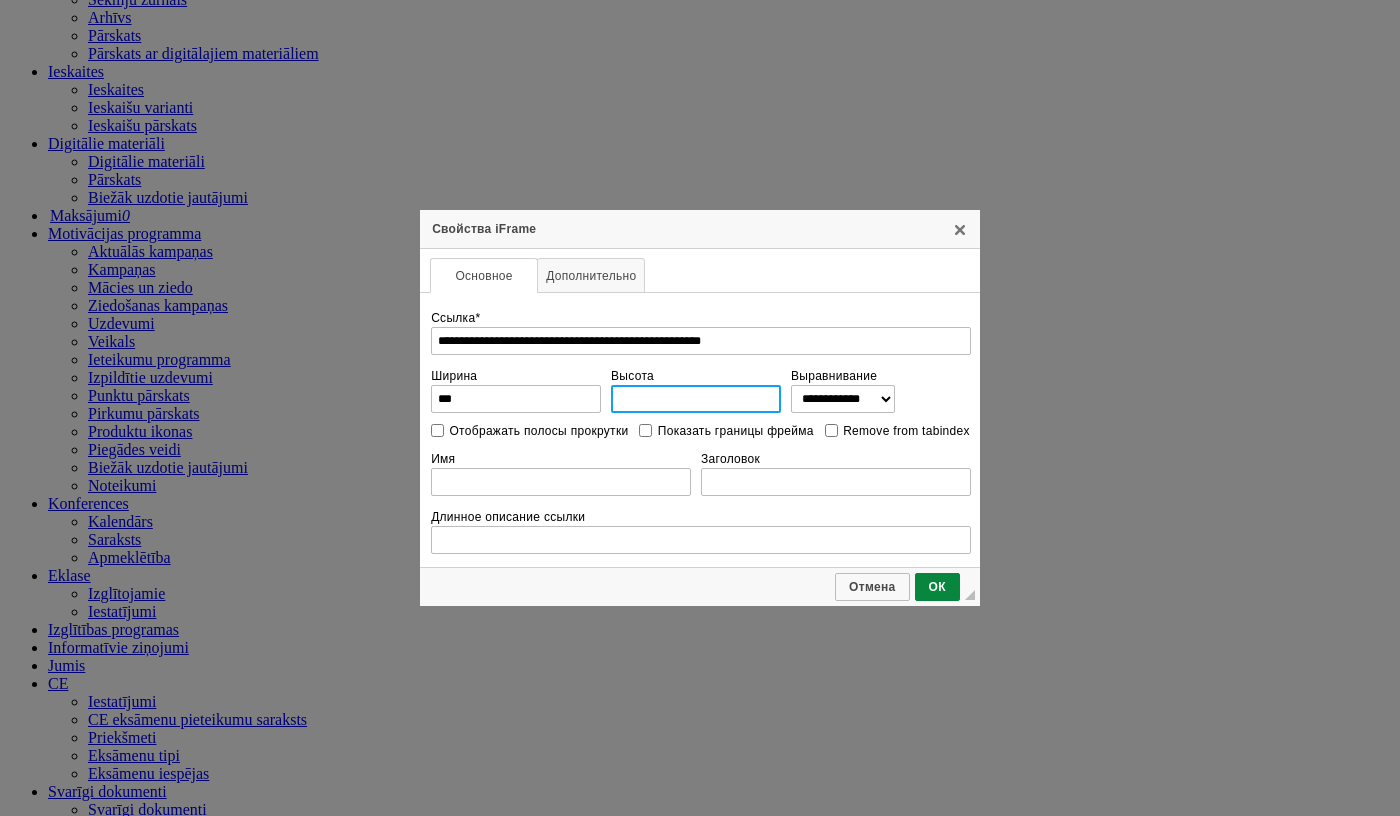 click on "Высота" at bounding box center (696, 399) 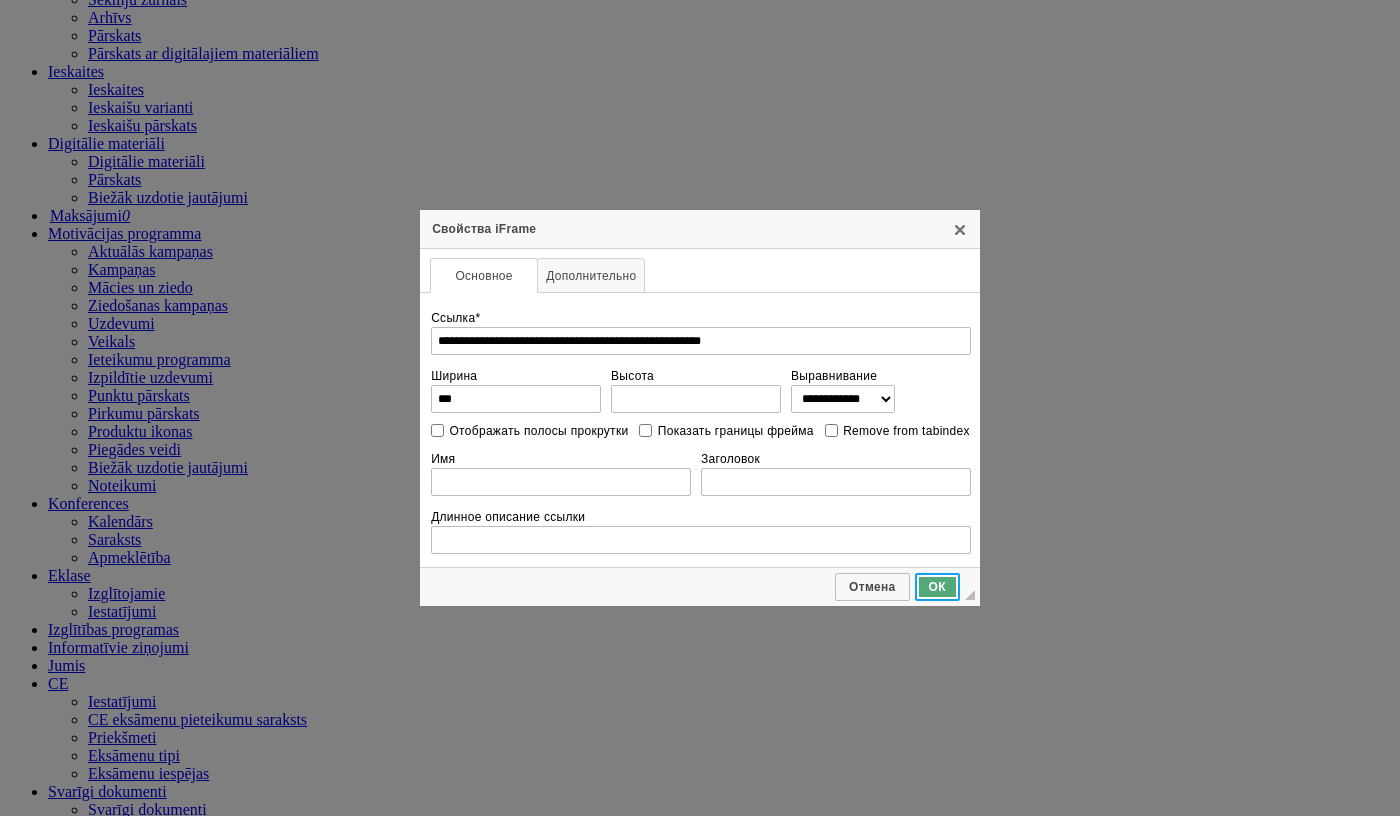 click on "ОК" at bounding box center [937, 587] 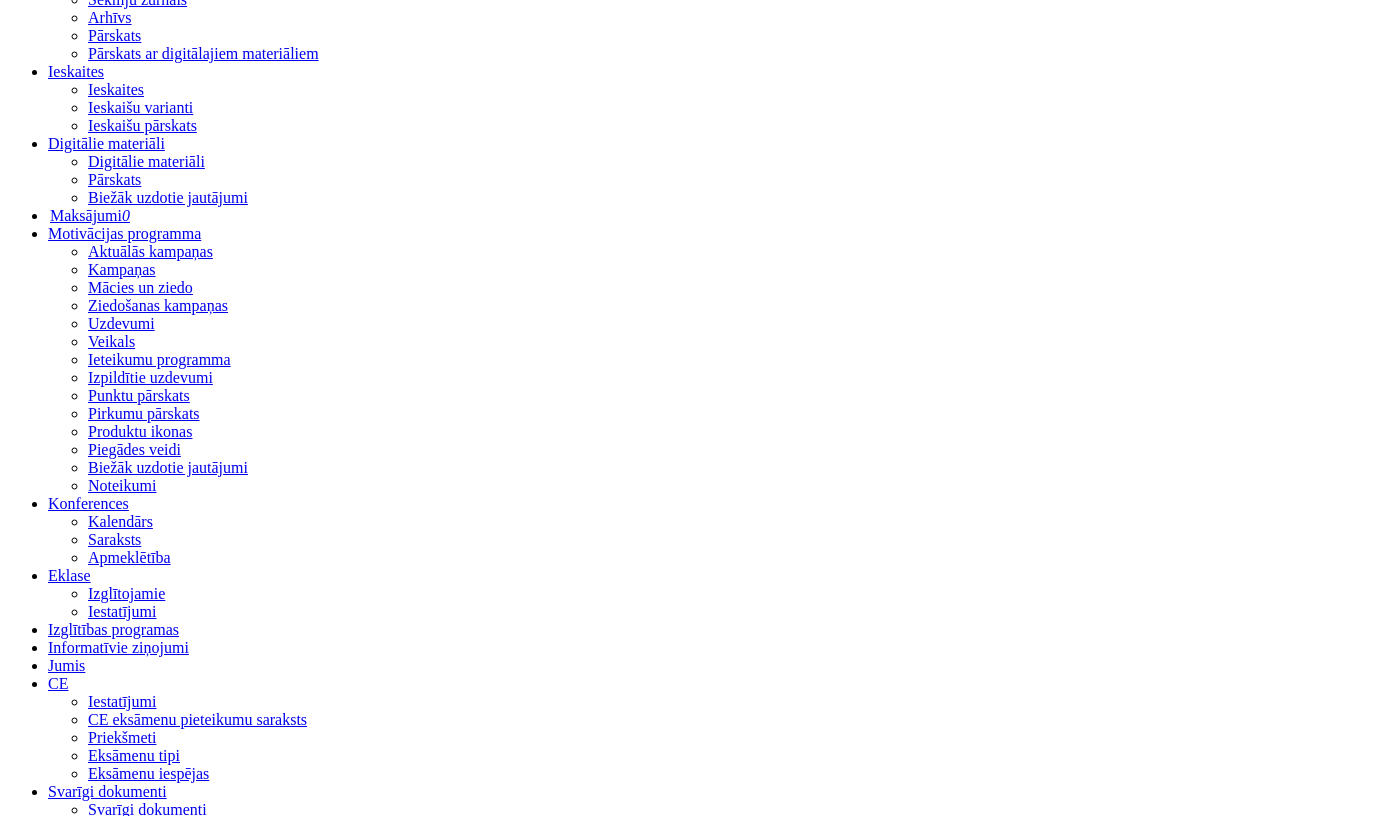 scroll, scrollTop: 783, scrollLeft: 0, axis: vertical 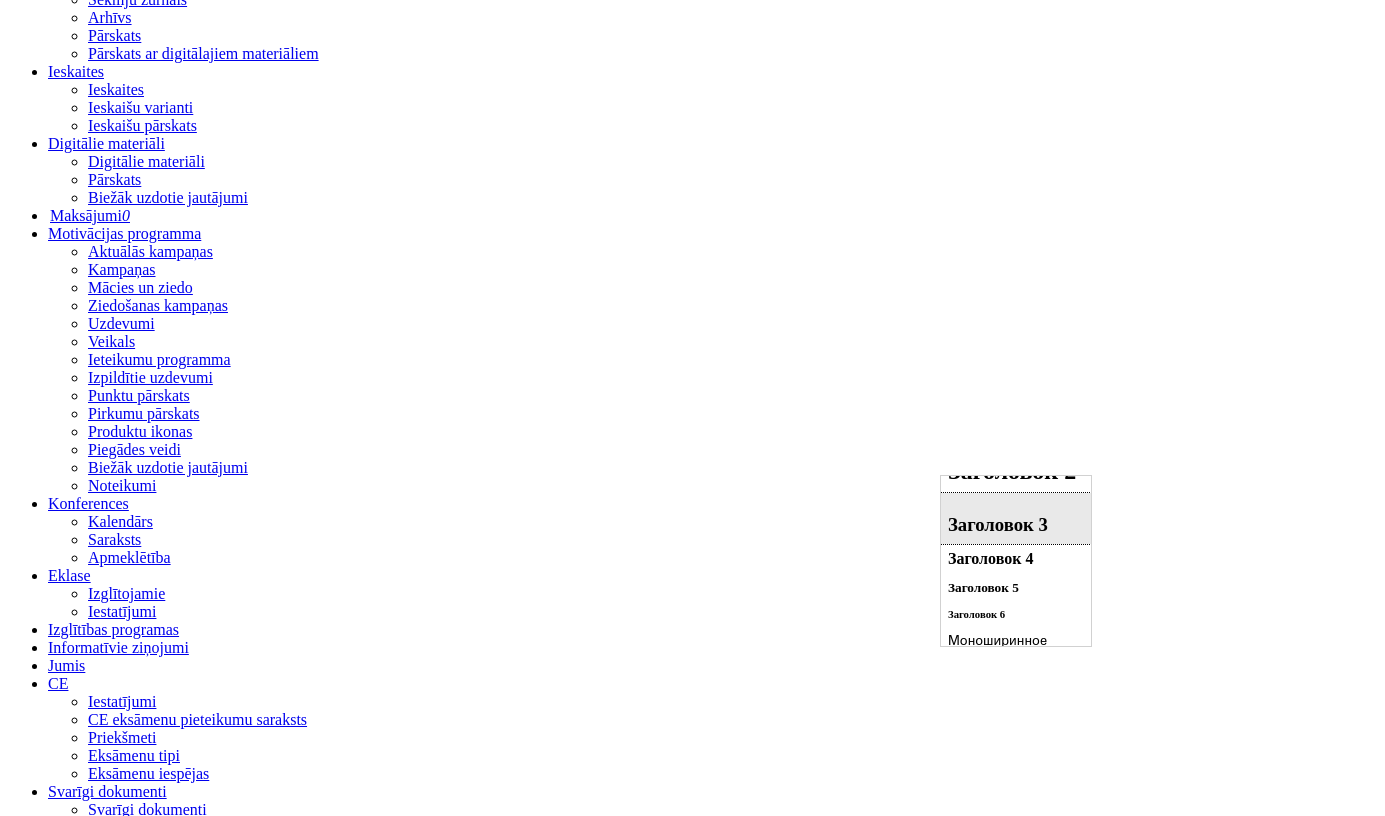 click on "Заголовок 3" at bounding box center [1015, 518] 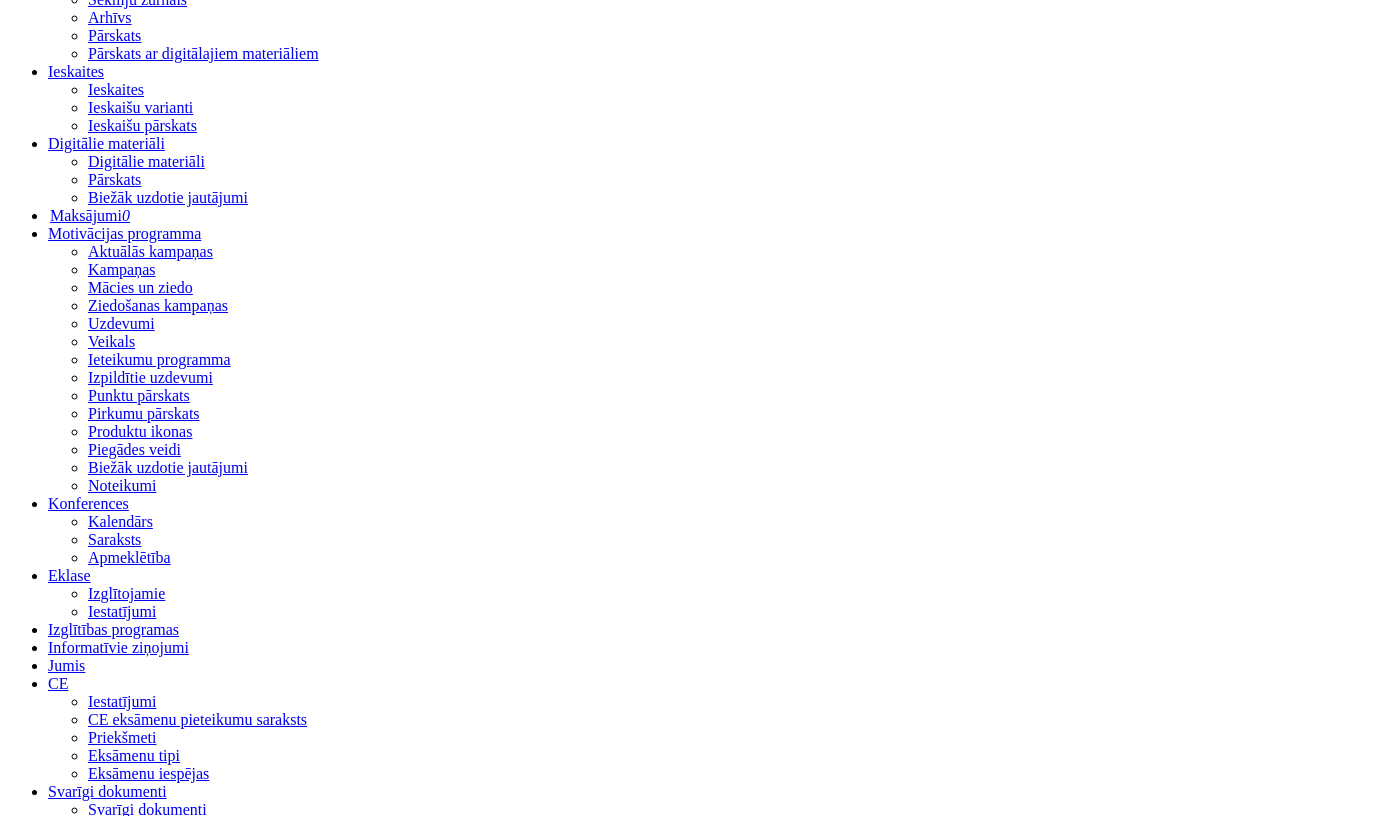 scroll, scrollTop: 906, scrollLeft: 0, axis: vertical 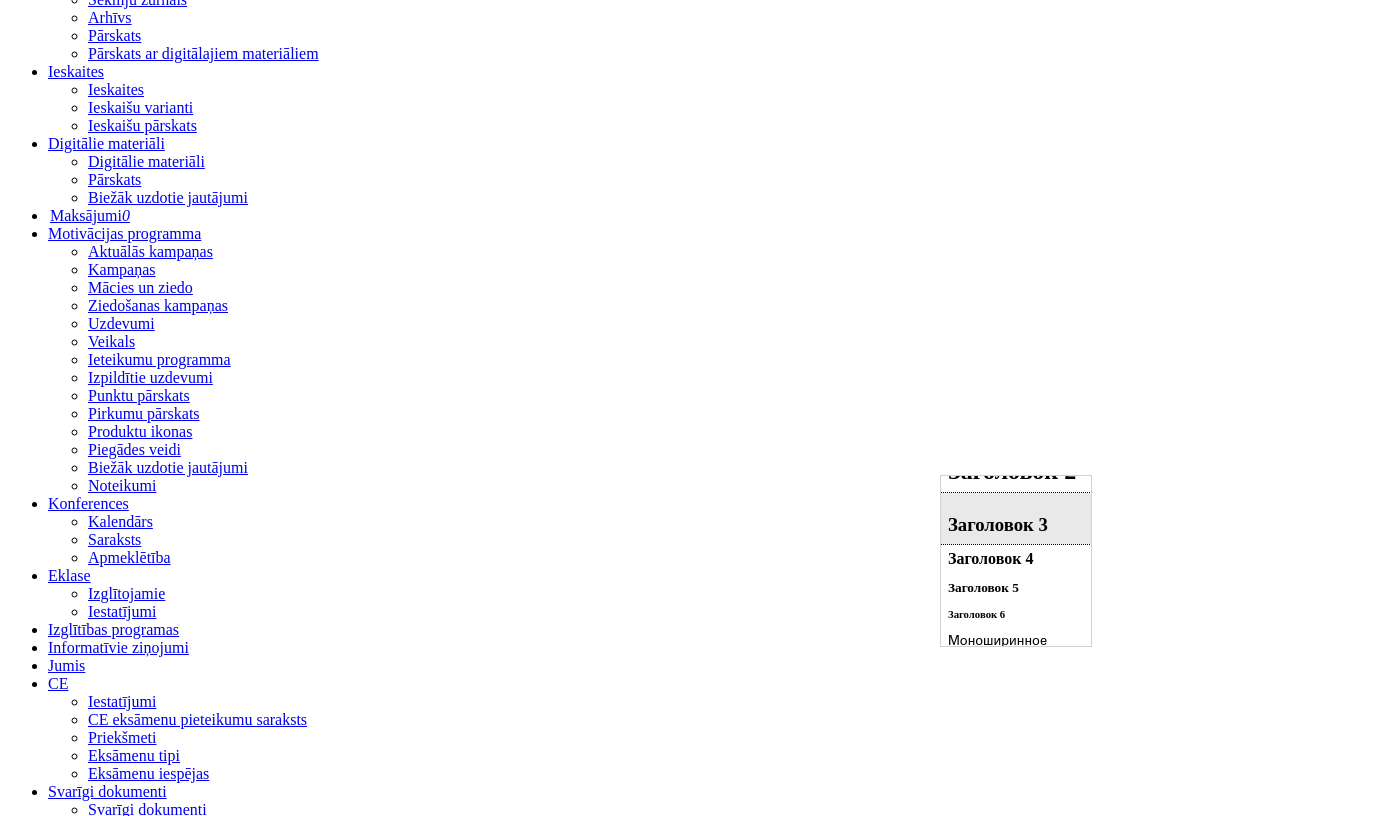 click on "Заголовок 3" at bounding box center (1015, 518) 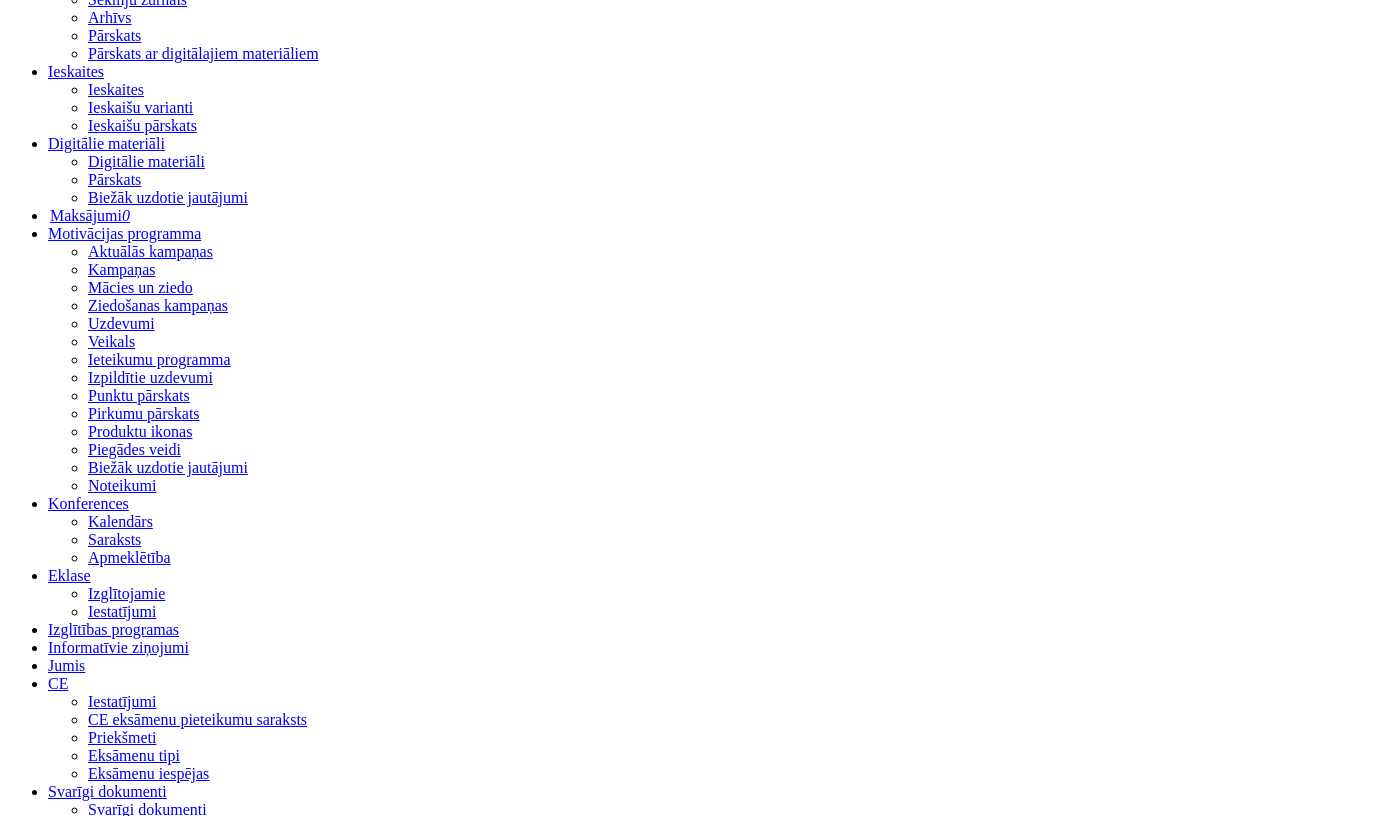 scroll, scrollTop: 0, scrollLeft: 0, axis: both 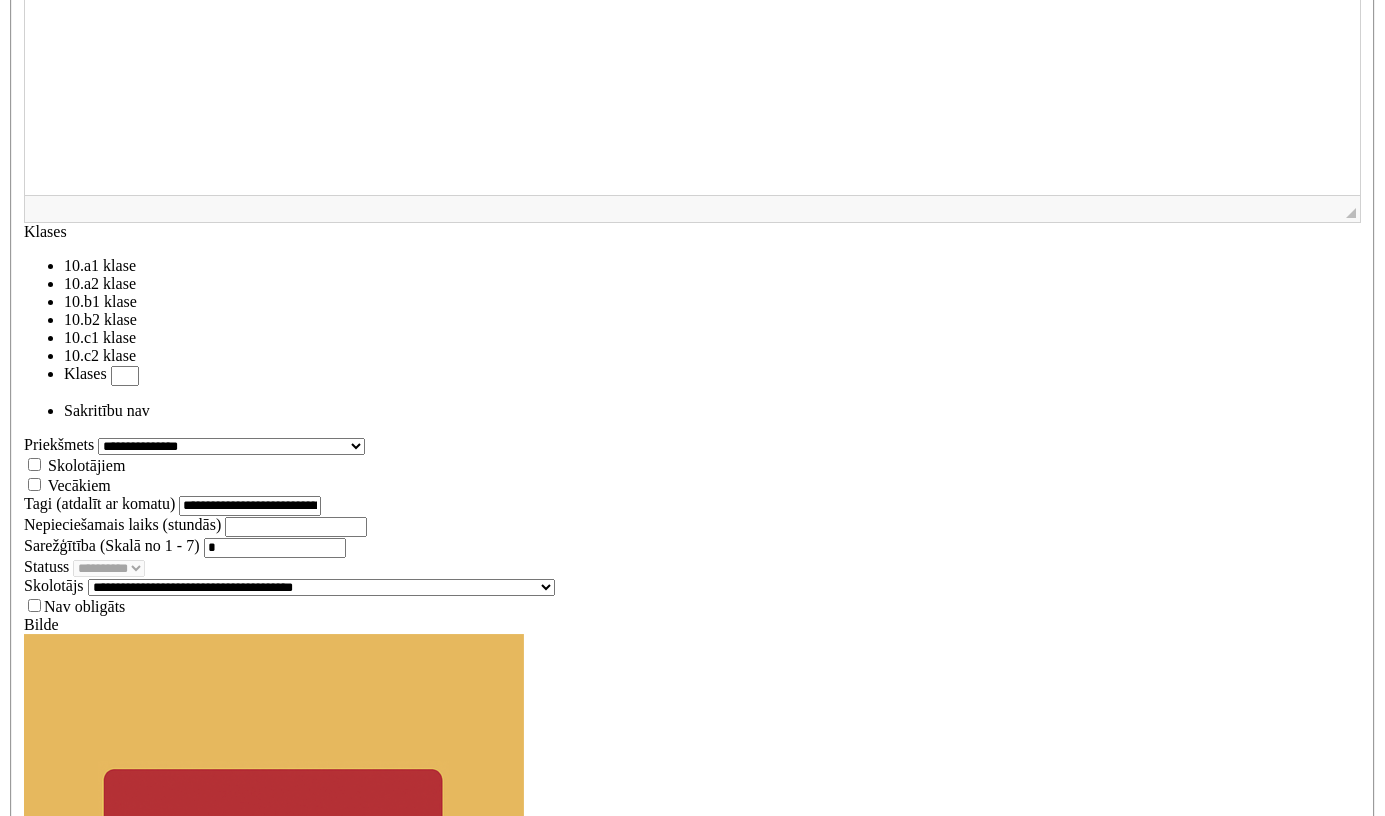 click on "********" at bounding box center [76, 11941] 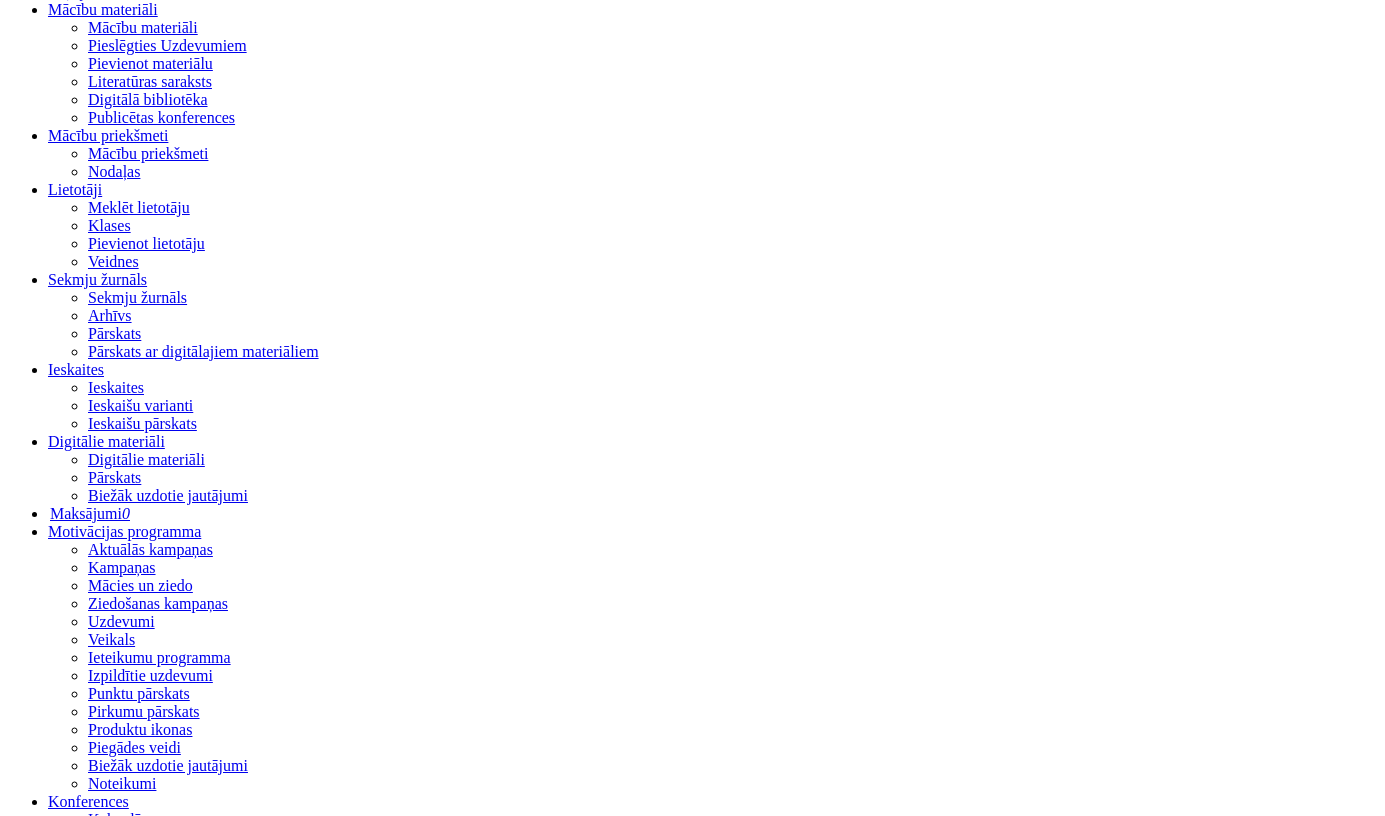 scroll, scrollTop: 0, scrollLeft: 0, axis: both 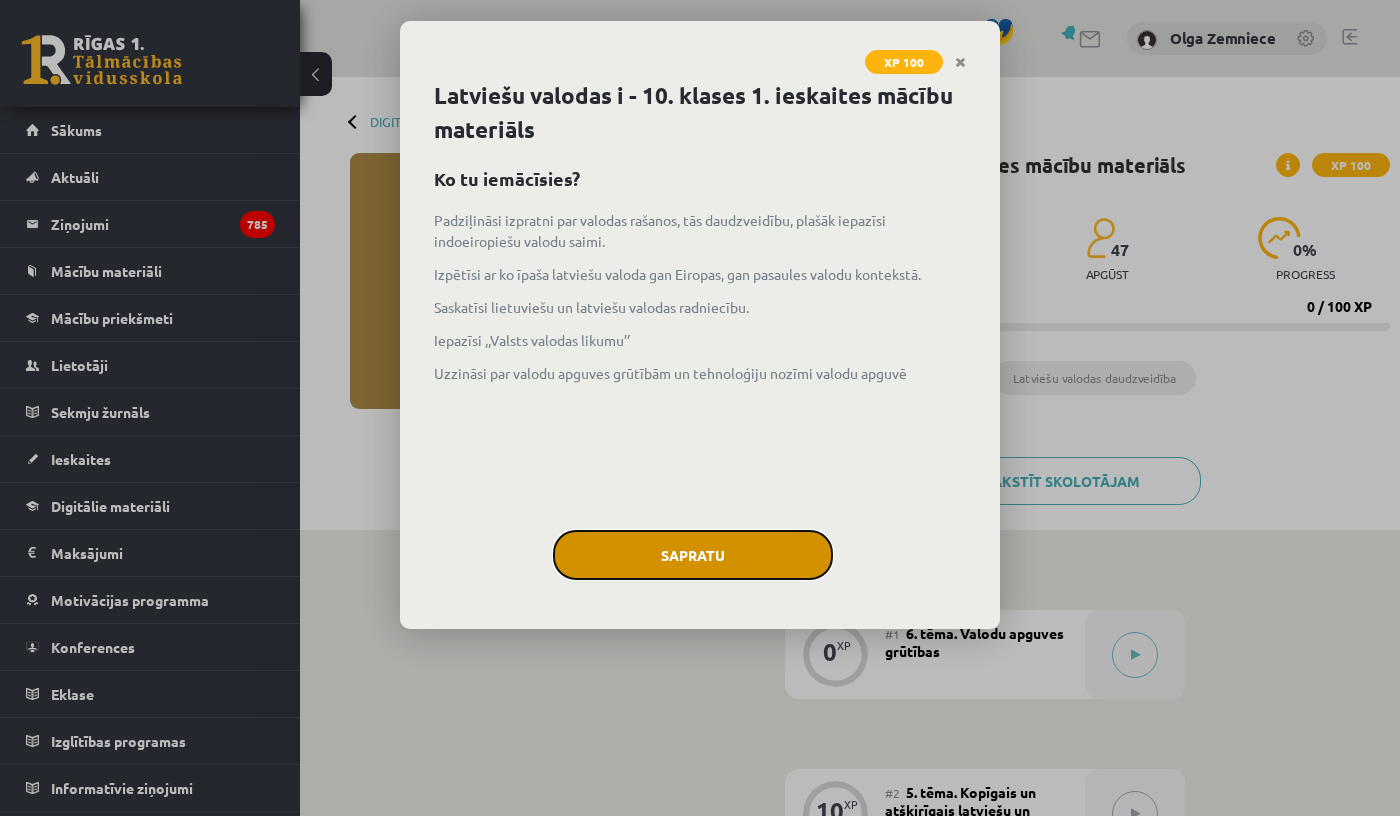 click on "Sapratu" 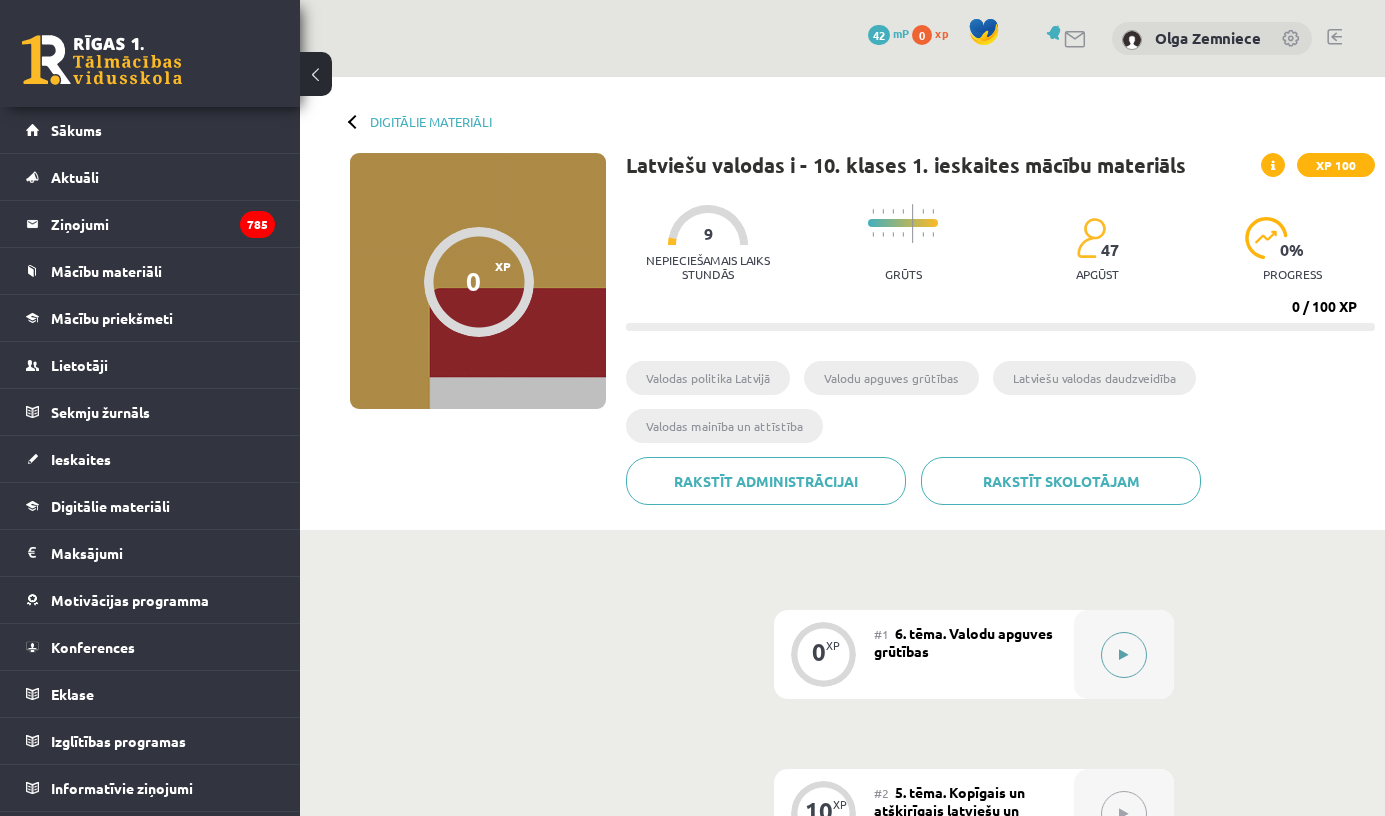 click 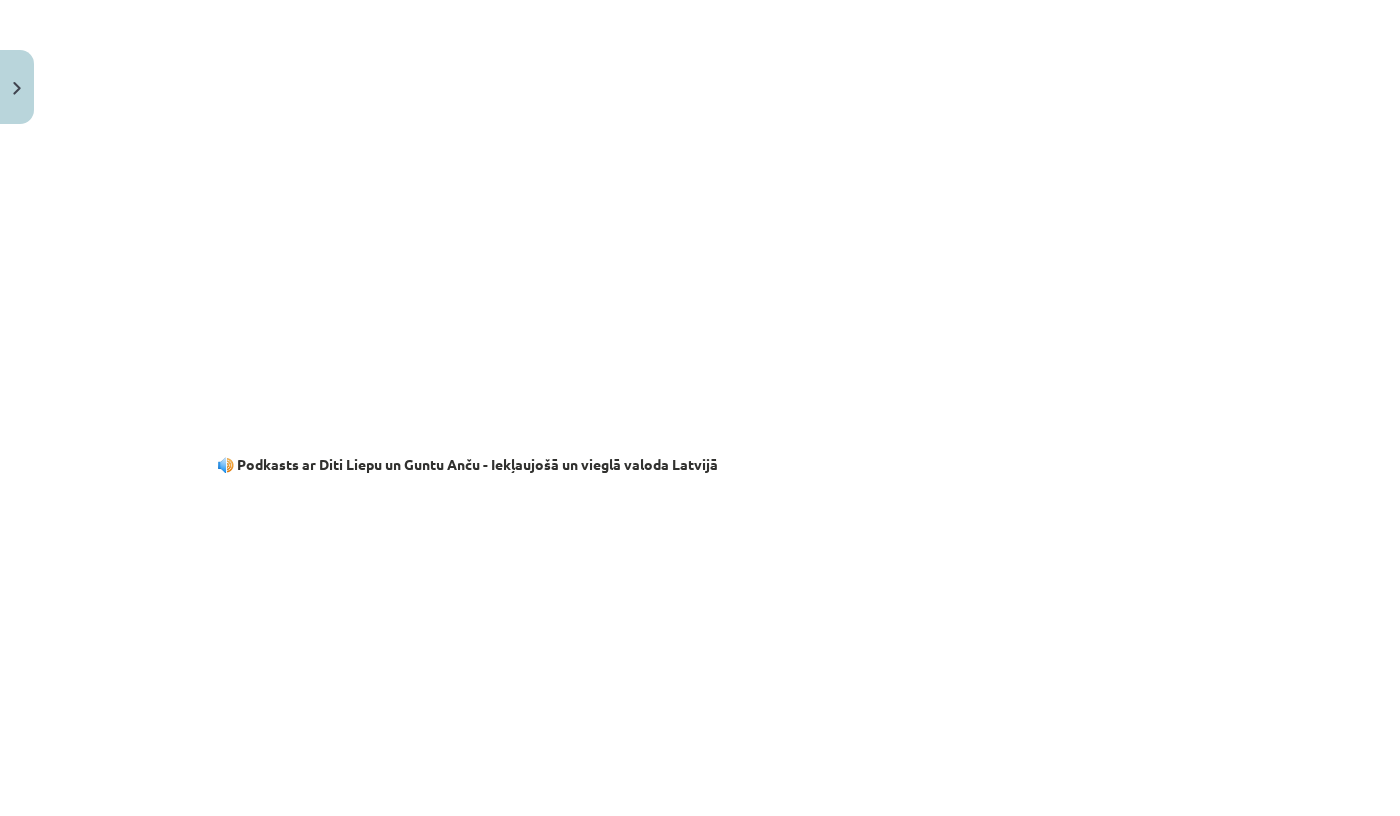 scroll, scrollTop: 1944, scrollLeft: 0, axis: vertical 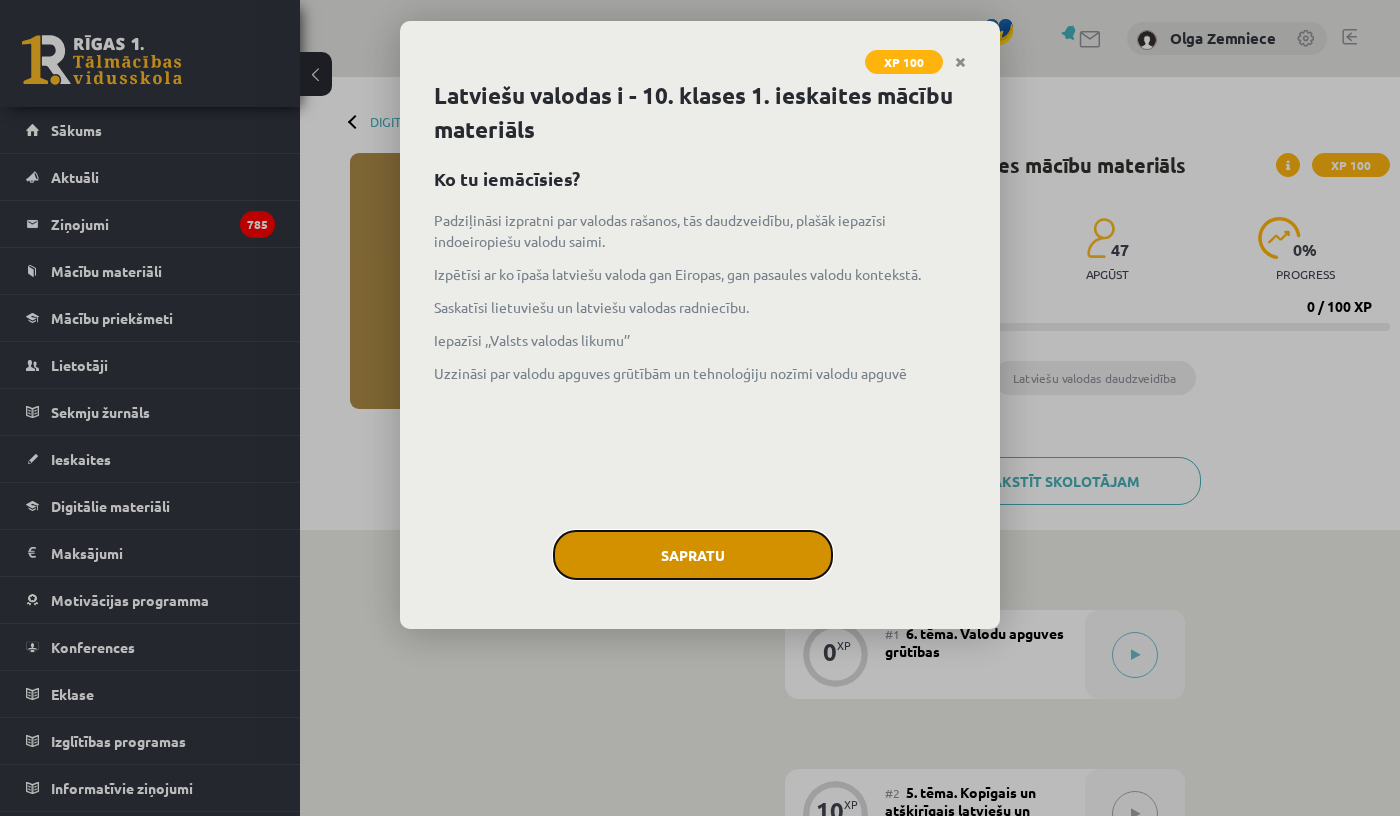 click on "Sapratu" 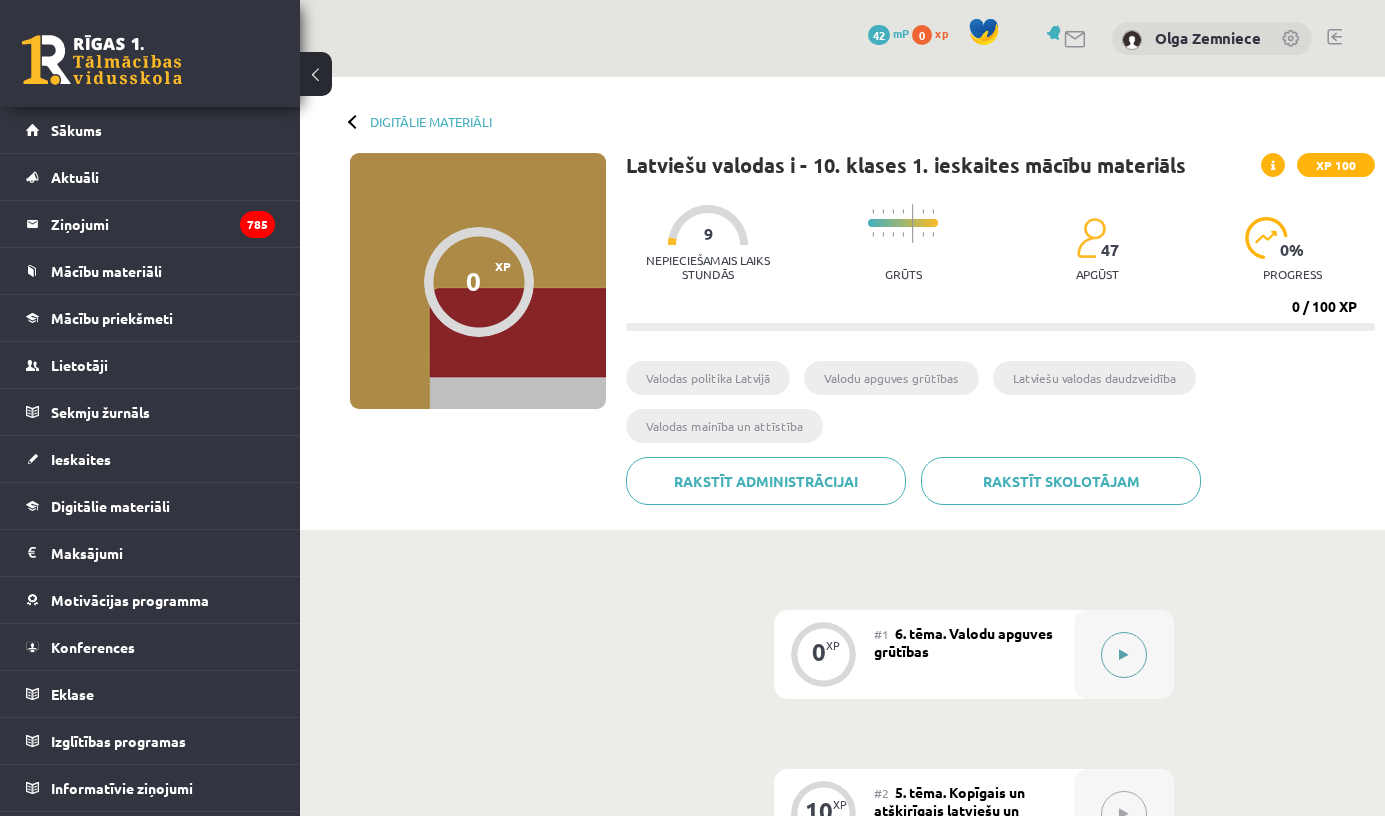 click 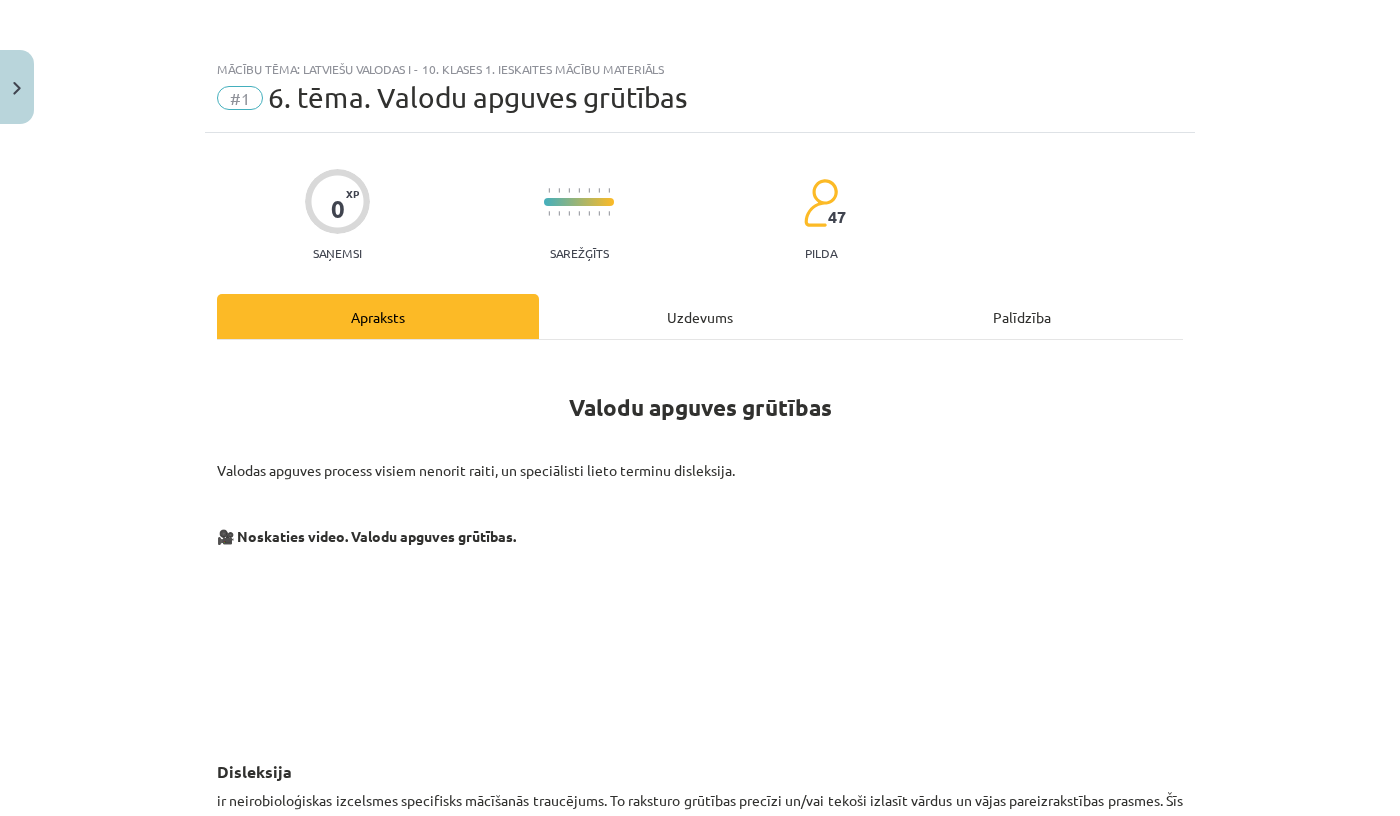 scroll, scrollTop: 139, scrollLeft: 0, axis: vertical 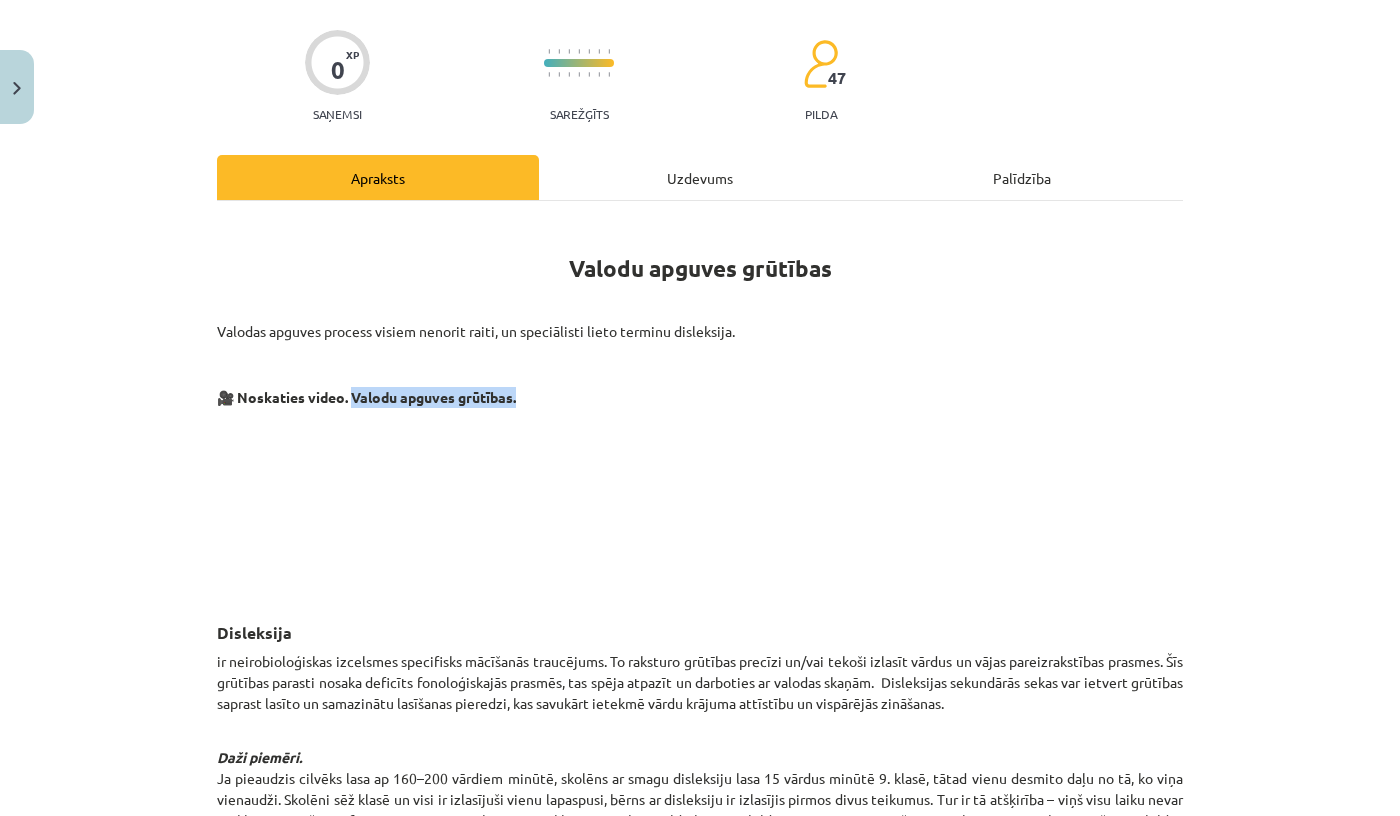 drag, startPoint x: 342, startPoint y: 398, endPoint x: 530, endPoint y: 390, distance: 188.17014 